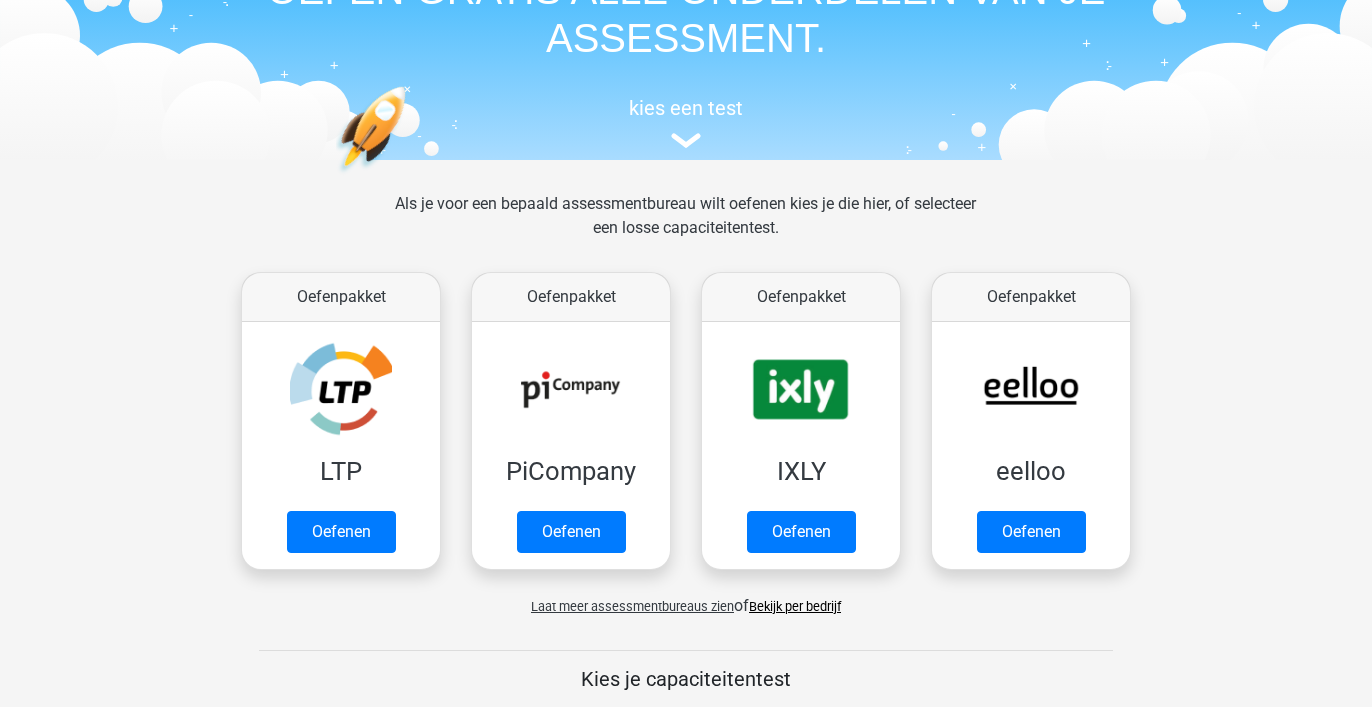 scroll, scrollTop: 122, scrollLeft: 0, axis: vertical 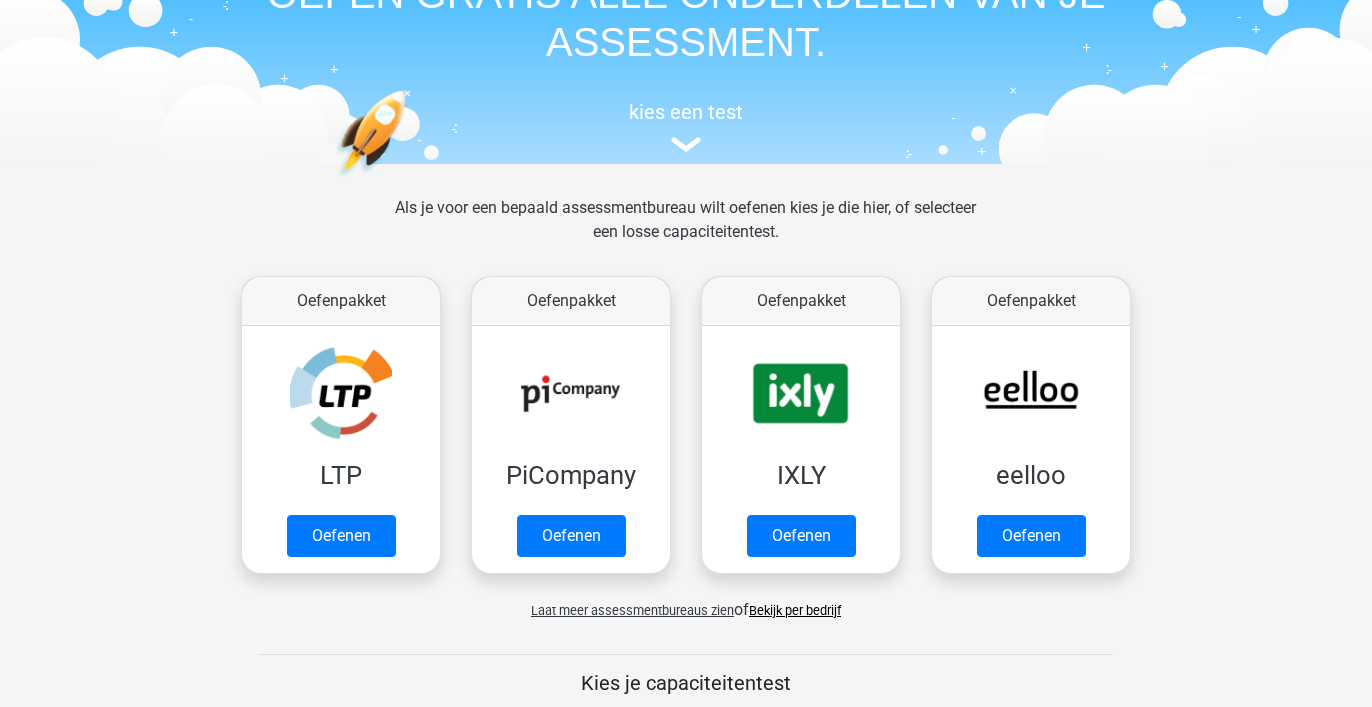 click on "Laat meer assessmentbureaus zien" at bounding box center [632, 610] 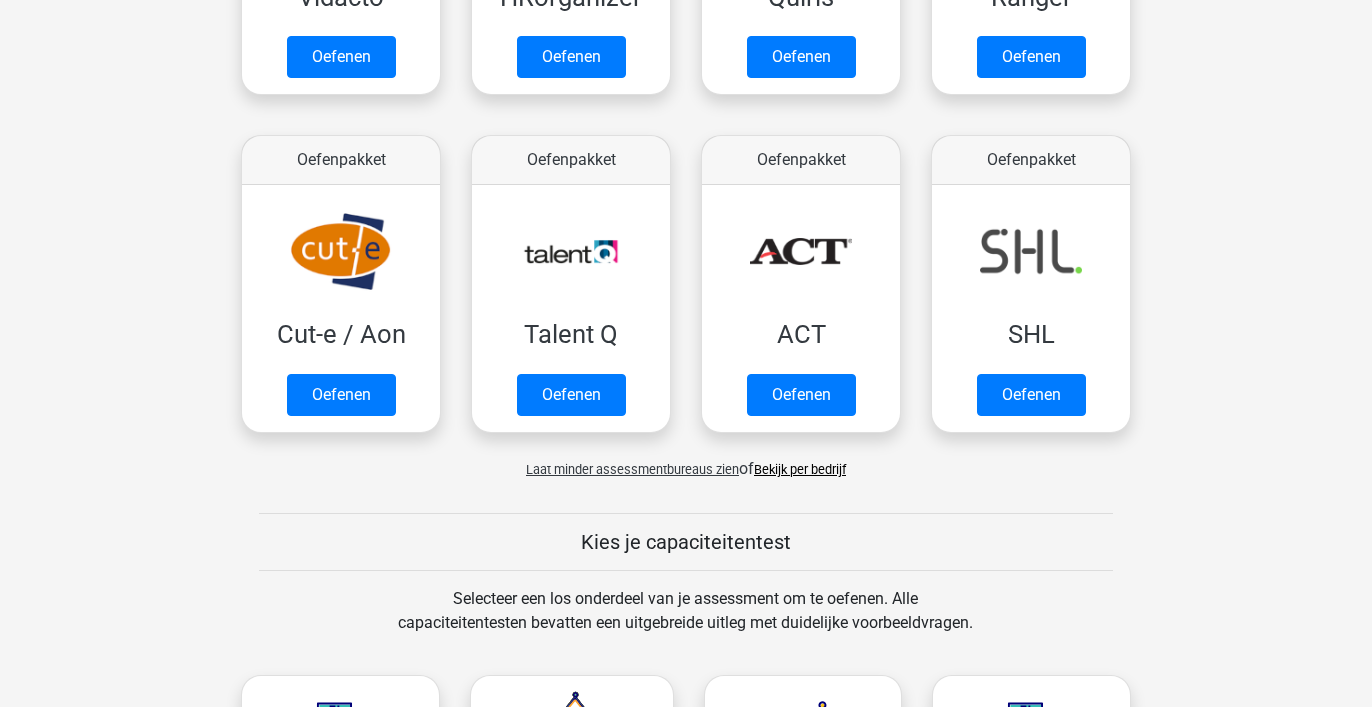 scroll, scrollTop: 1488, scrollLeft: 0, axis: vertical 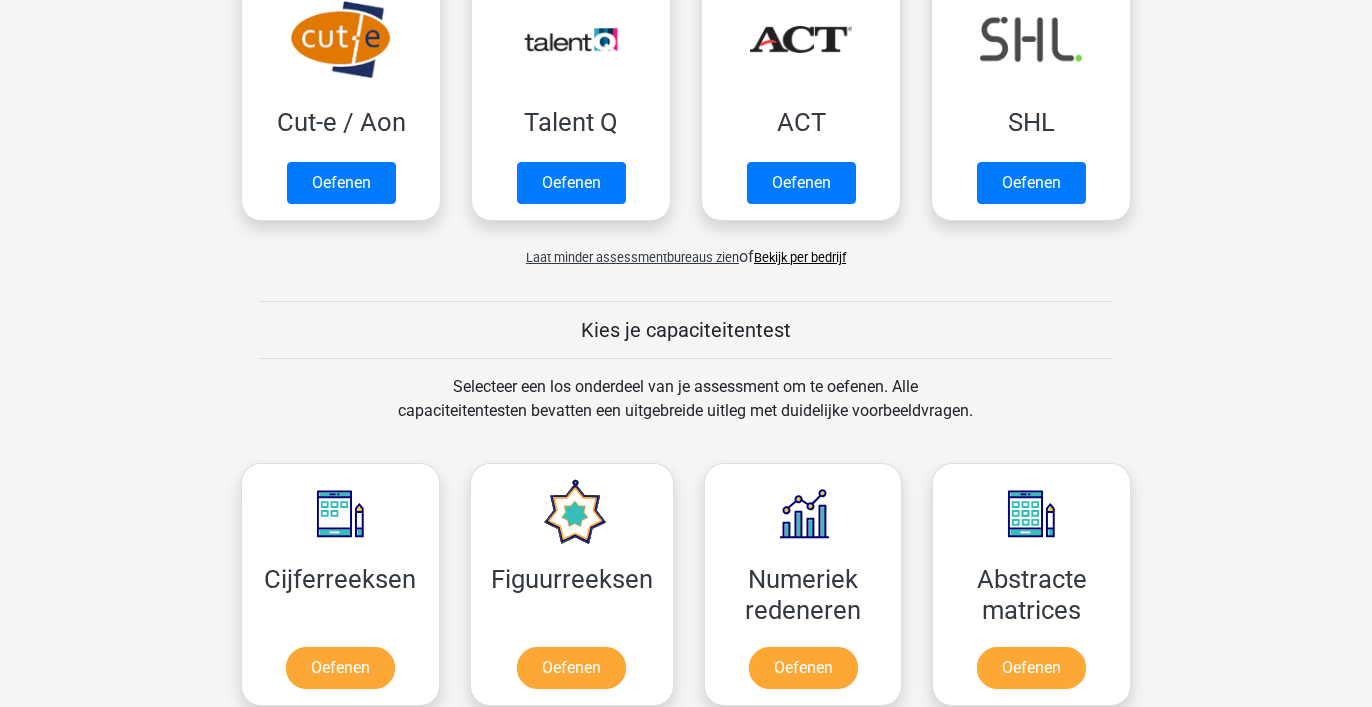 click on "Bekijk per bedrijf" at bounding box center (800, 257) 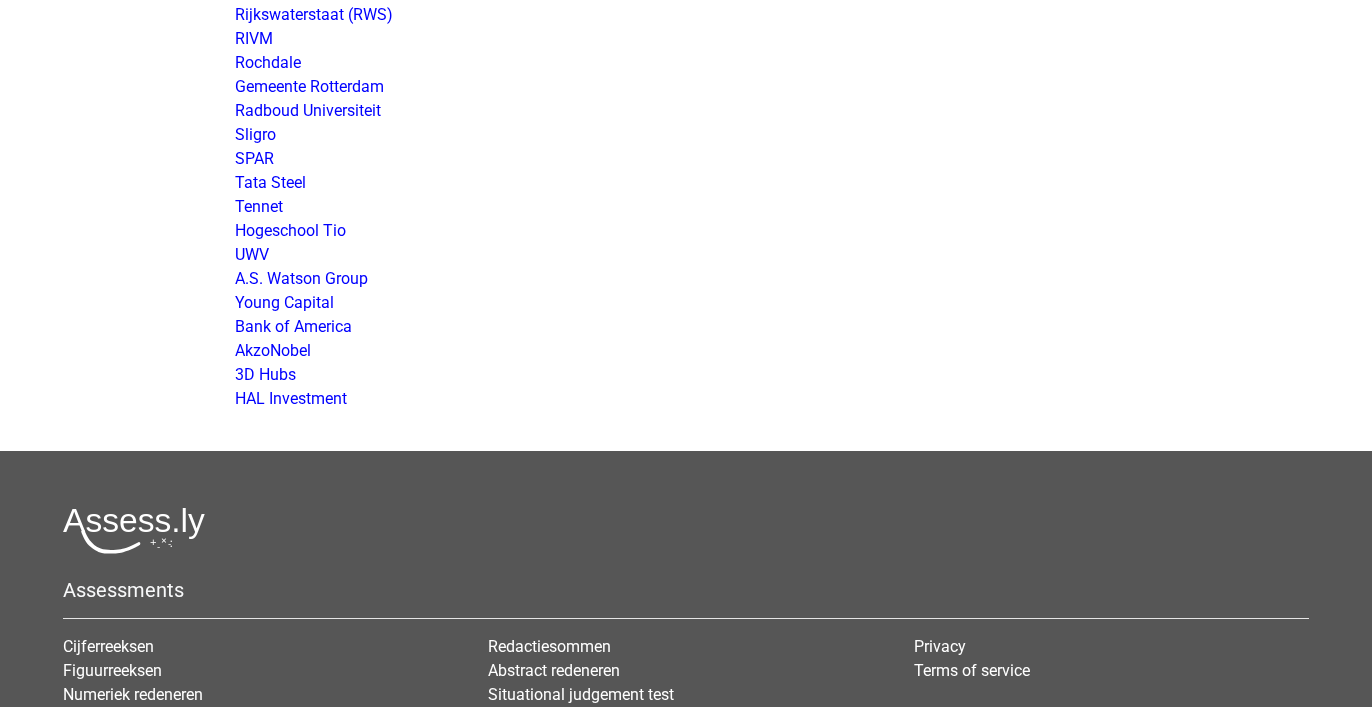 scroll, scrollTop: 3948, scrollLeft: 0, axis: vertical 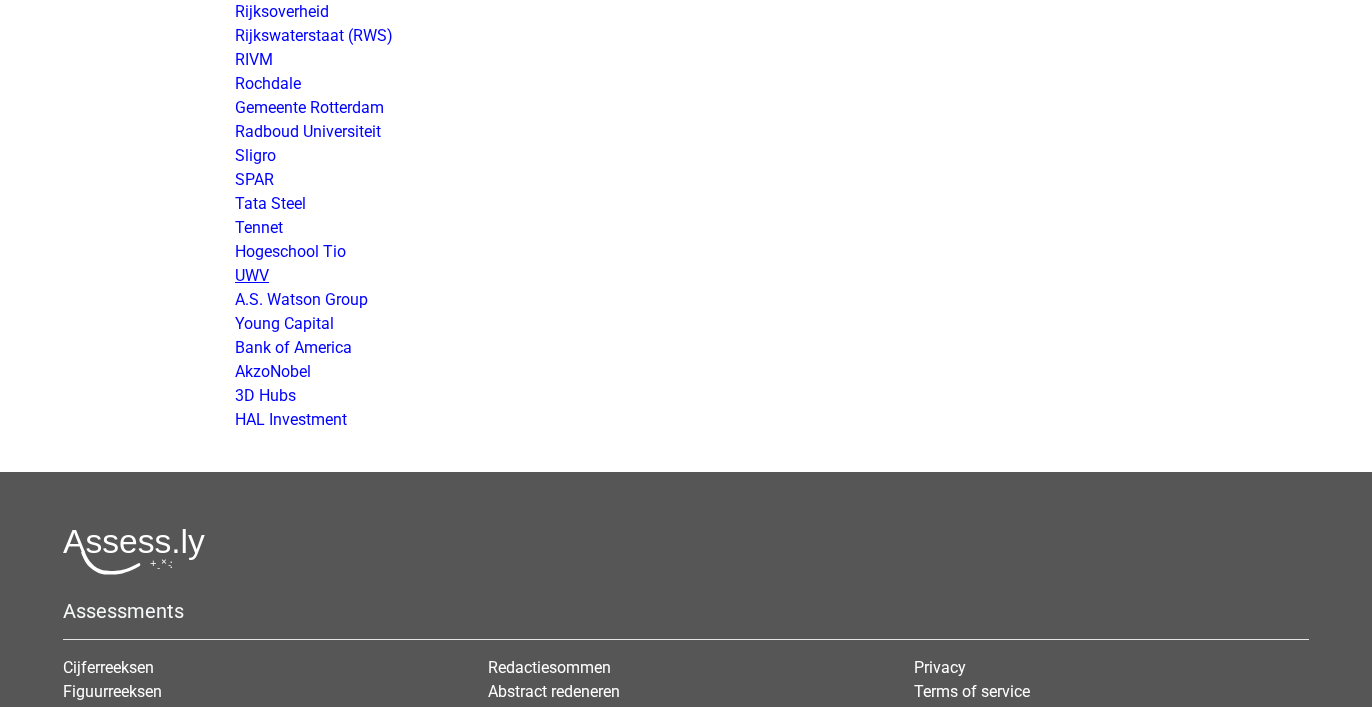 click on "UWV" at bounding box center (252, 275) 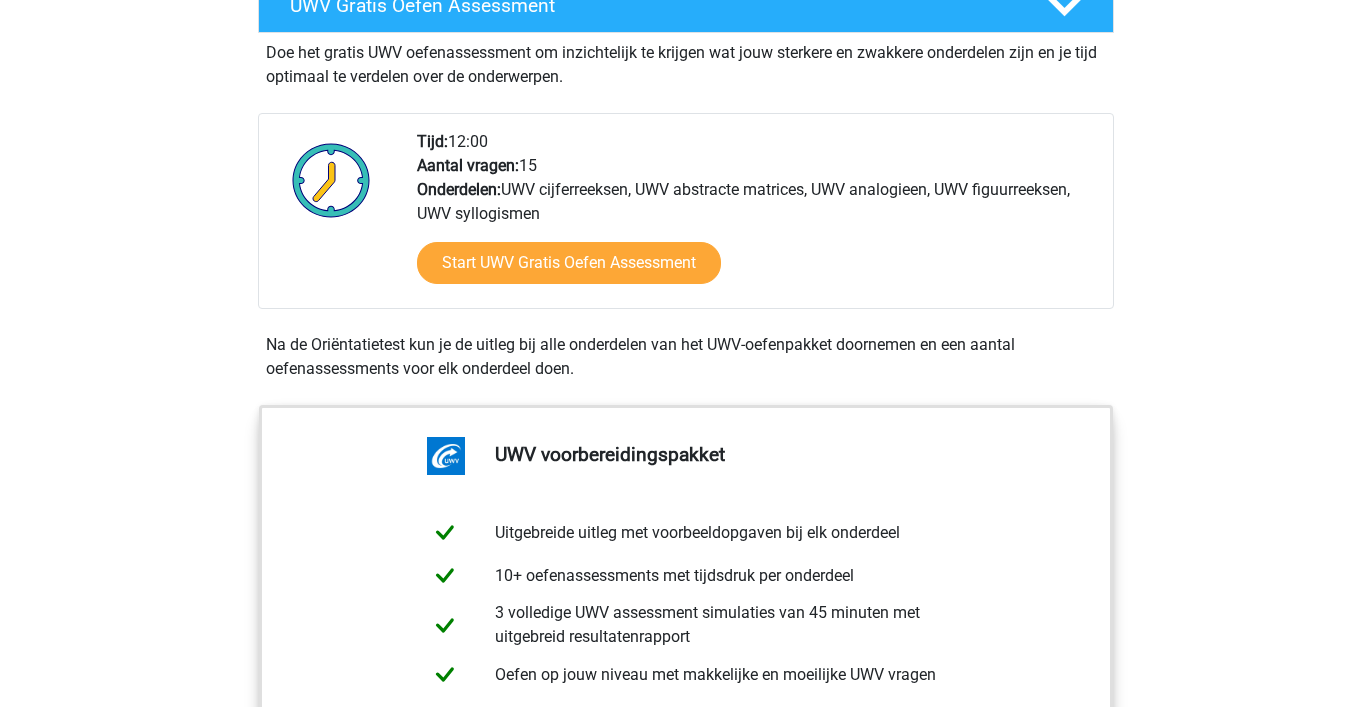 scroll, scrollTop: 515, scrollLeft: 0, axis: vertical 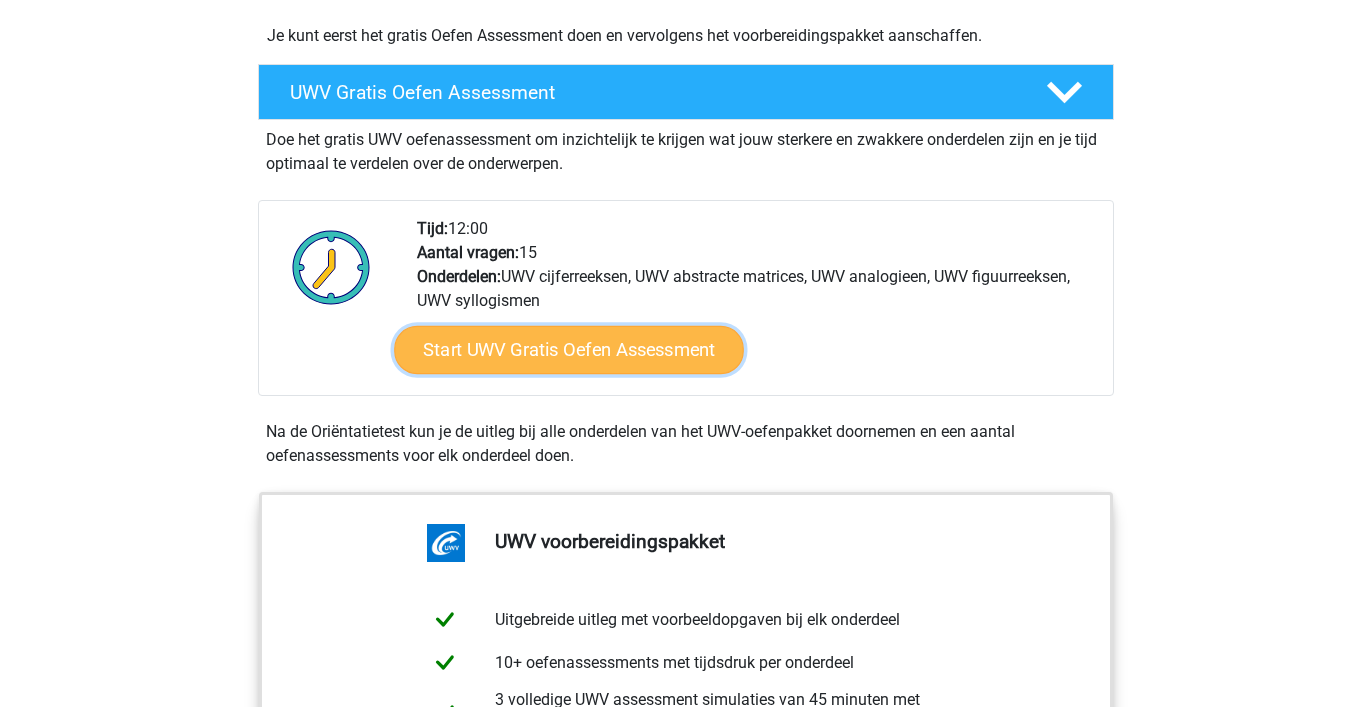 click on "Start UWV Gratis Oefen Assessment" at bounding box center (569, 350) 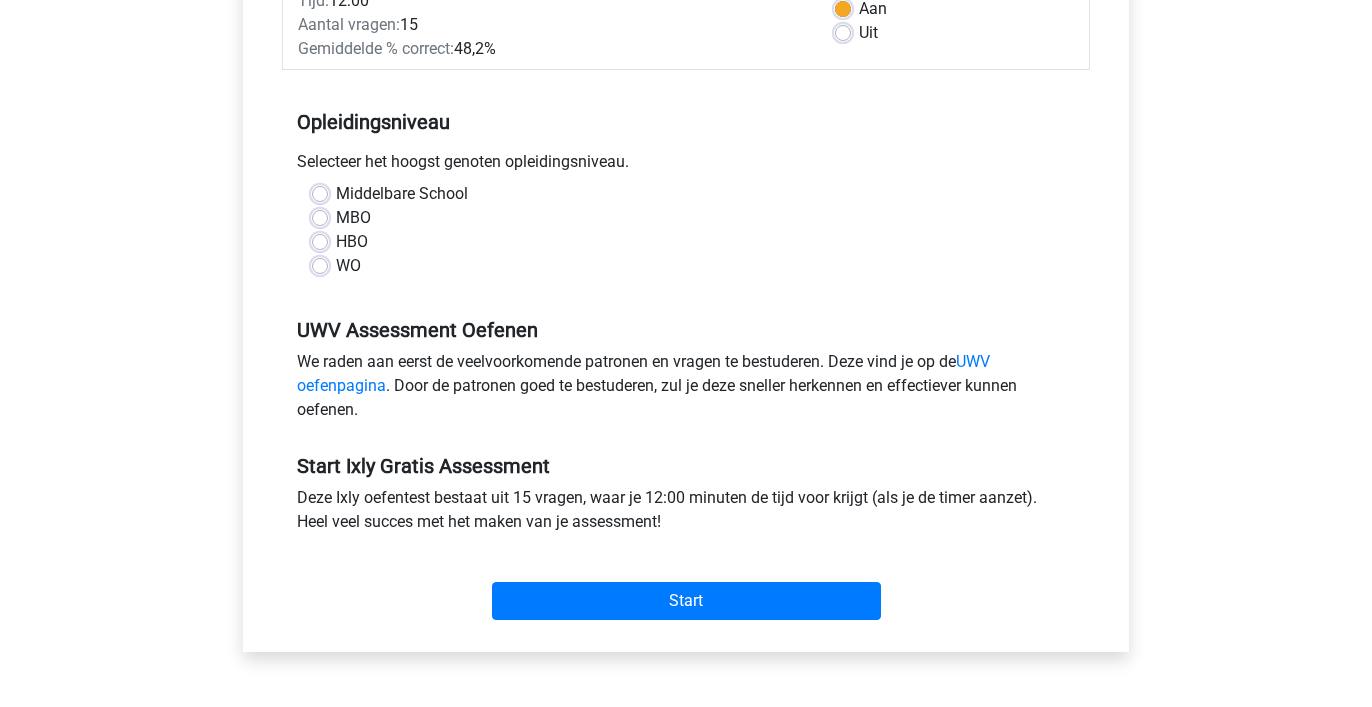 scroll, scrollTop: 338, scrollLeft: 0, axis: vertical 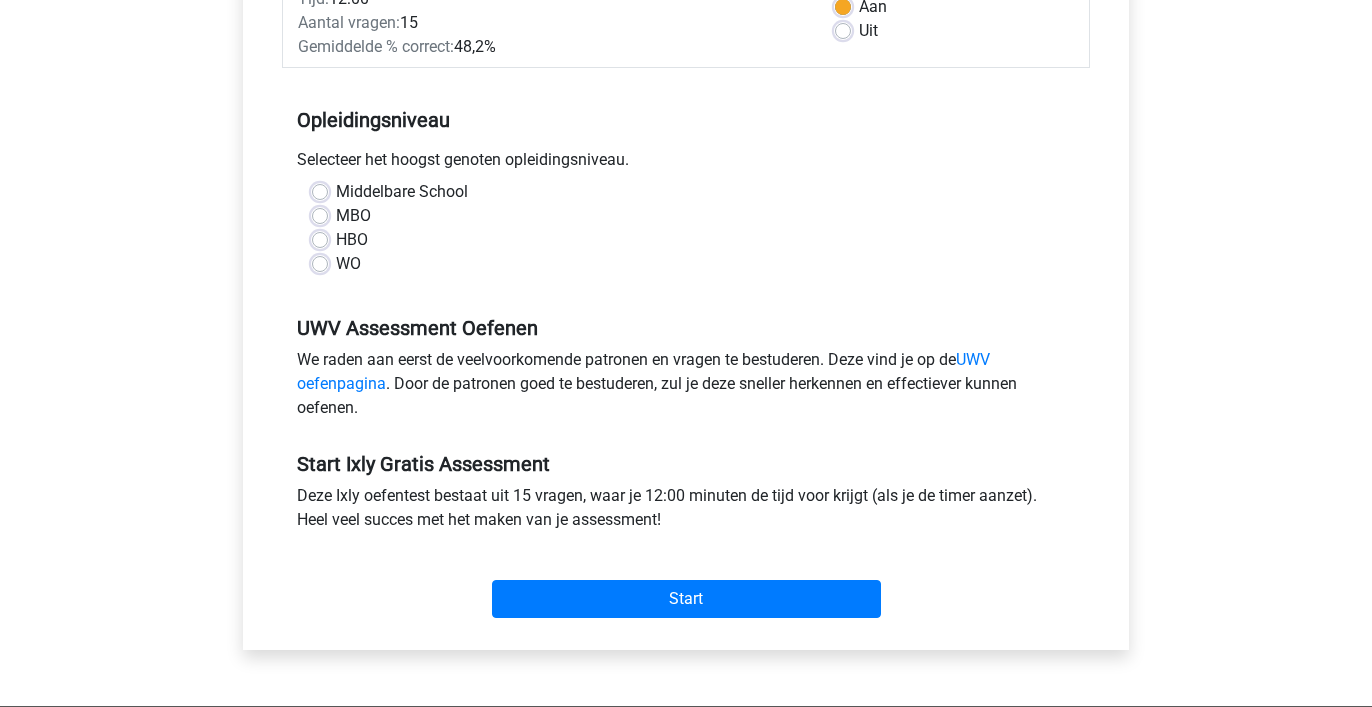 click on "HBO" at bounding box center (352, 240) 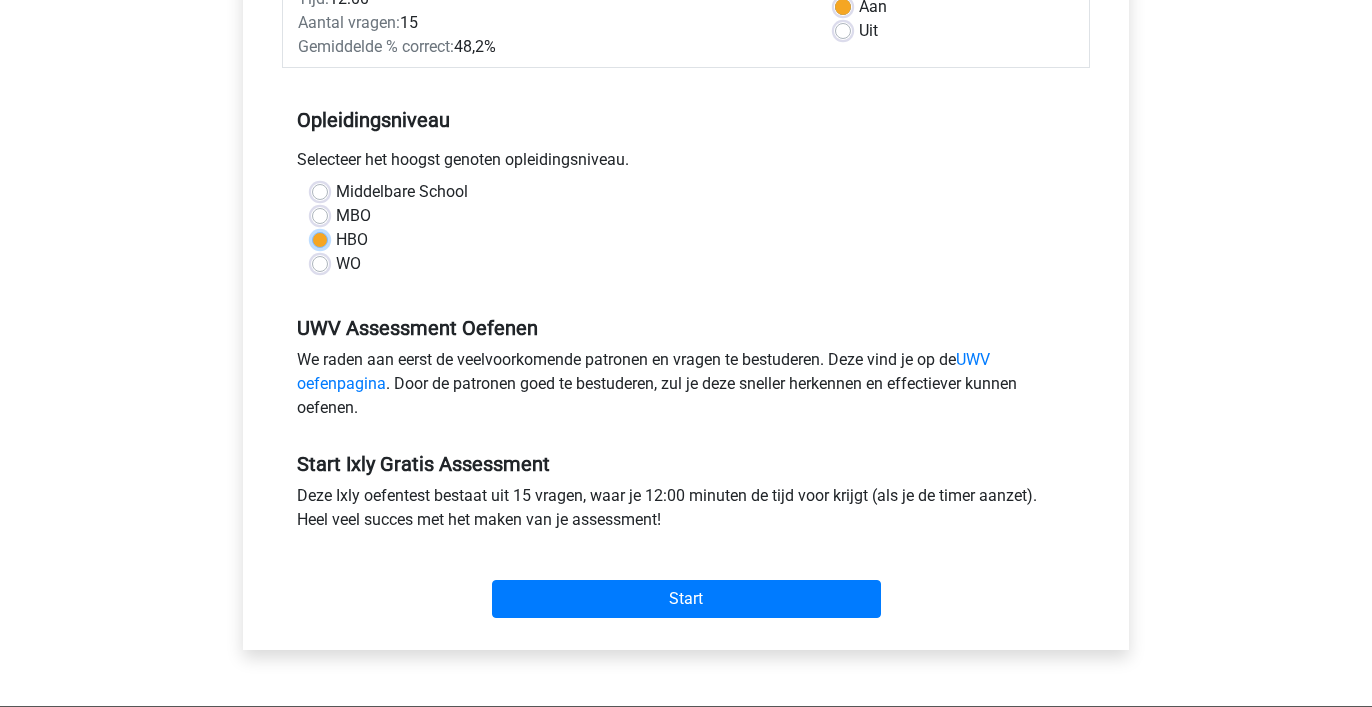 click on "HBO" at bounding box center [320, 238] 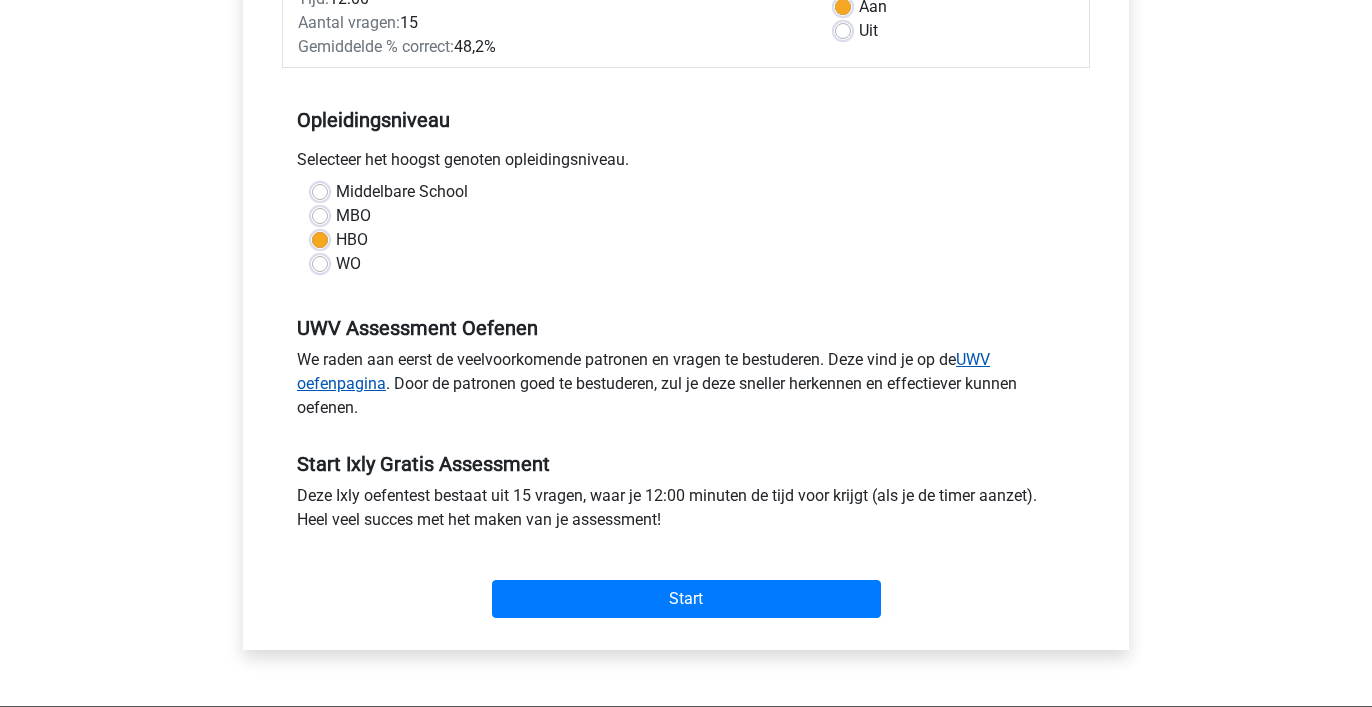 click on "UWV
oefenpagina" at bounding box center [643, 371] 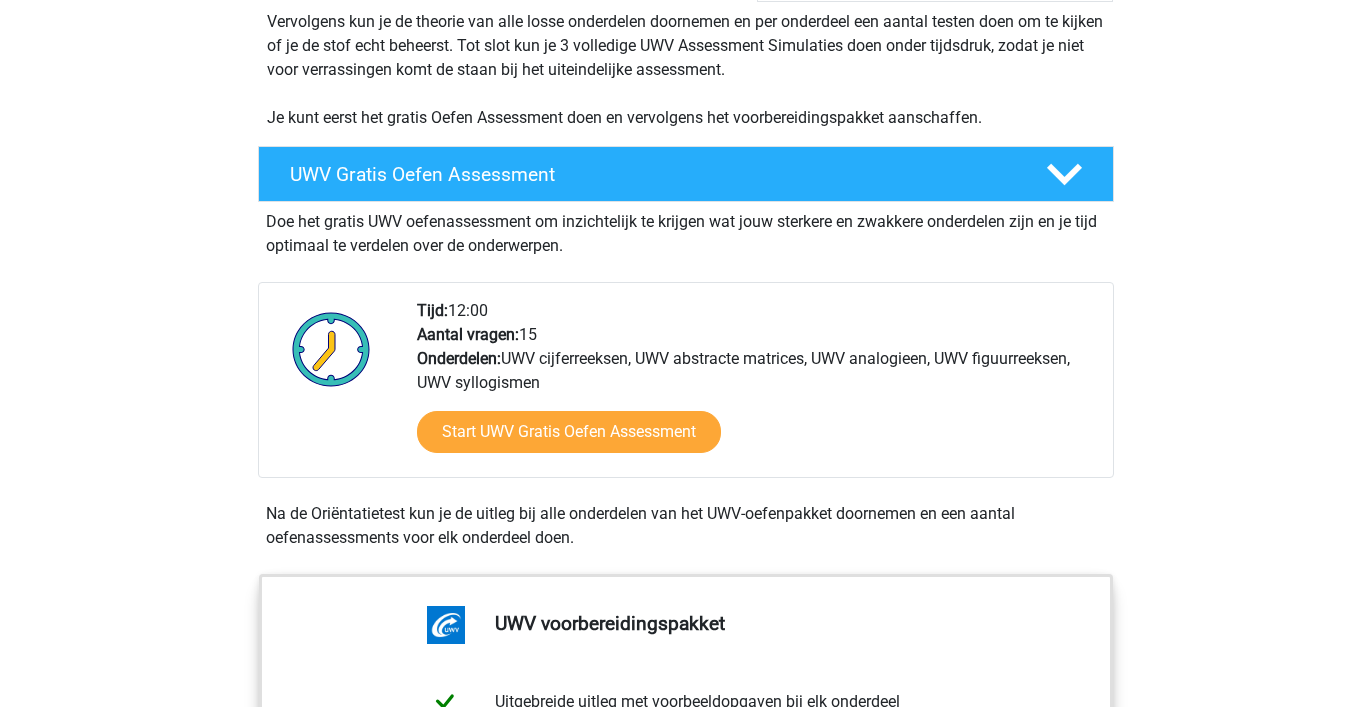 scroll, scrollTop: 293, scrollLeft: 0, axis: vertical 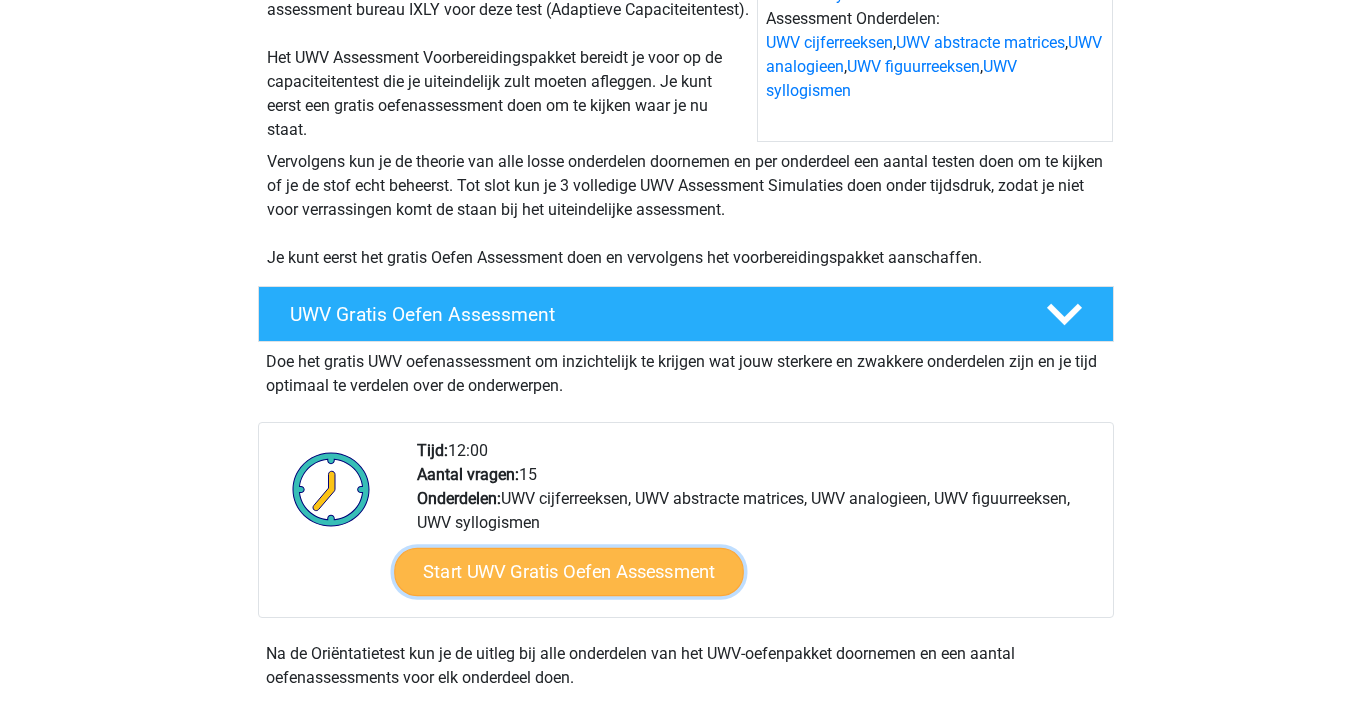 click on "Start UWV Gratis Oefen Assessment" at bounding box center (569, 572) 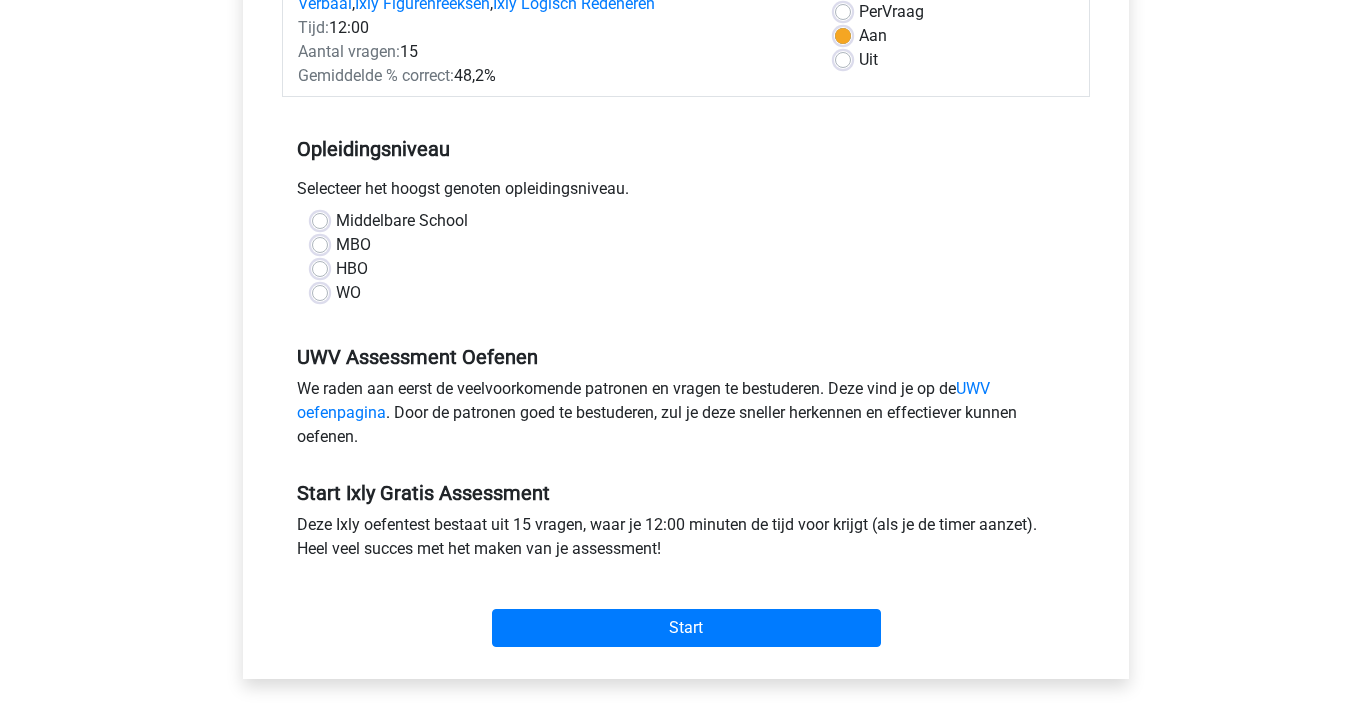 scroll, scrollTop: 312, scrollLeft: 0, axis: vertical 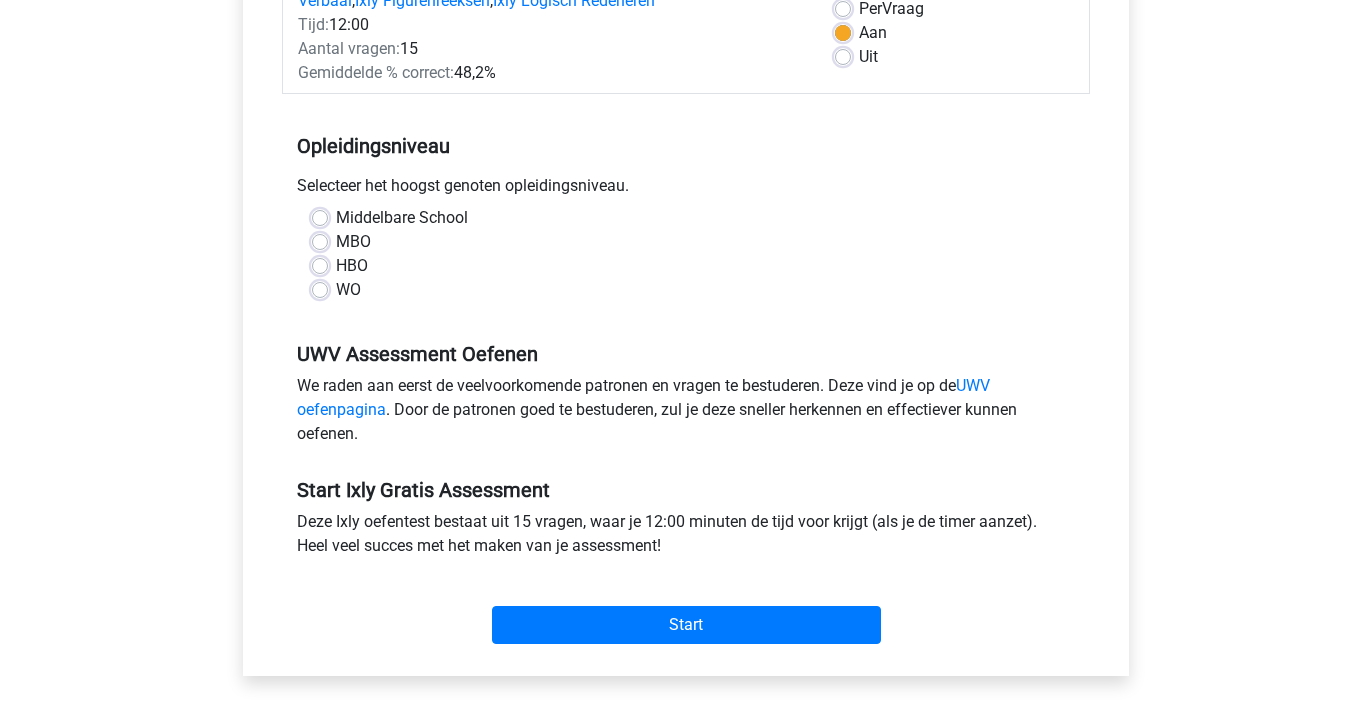 click on "HBO" at bounding box center [352, 266] 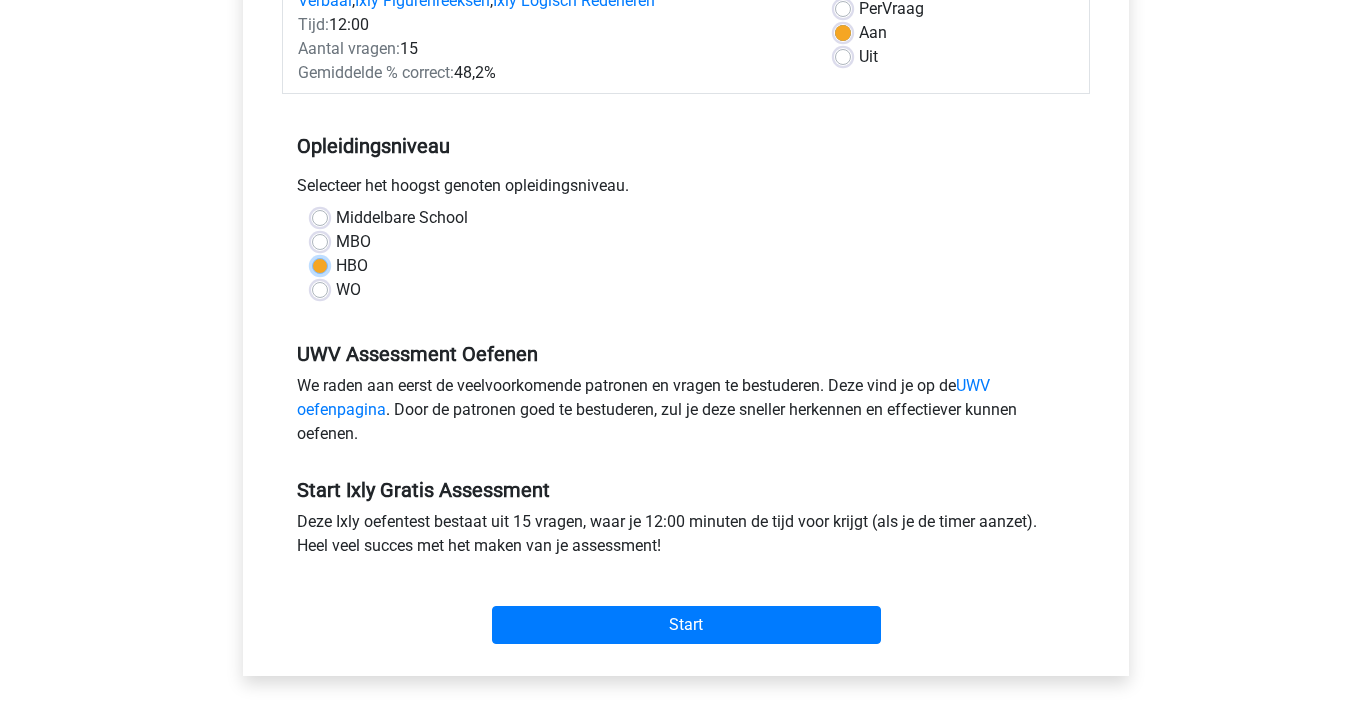 click on "HBO" at bounding box center [320, 264] 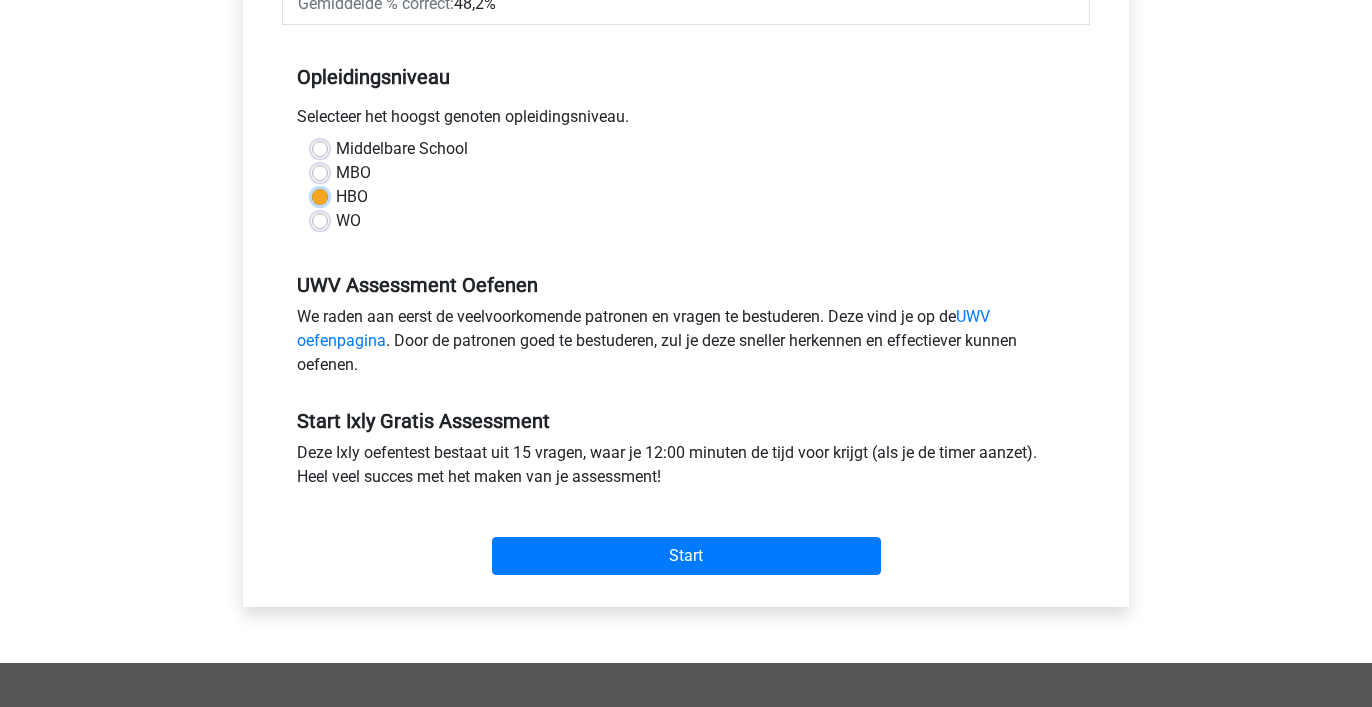 scroll, scrollTop: 602, scrollLeft: 0, axis: vertical 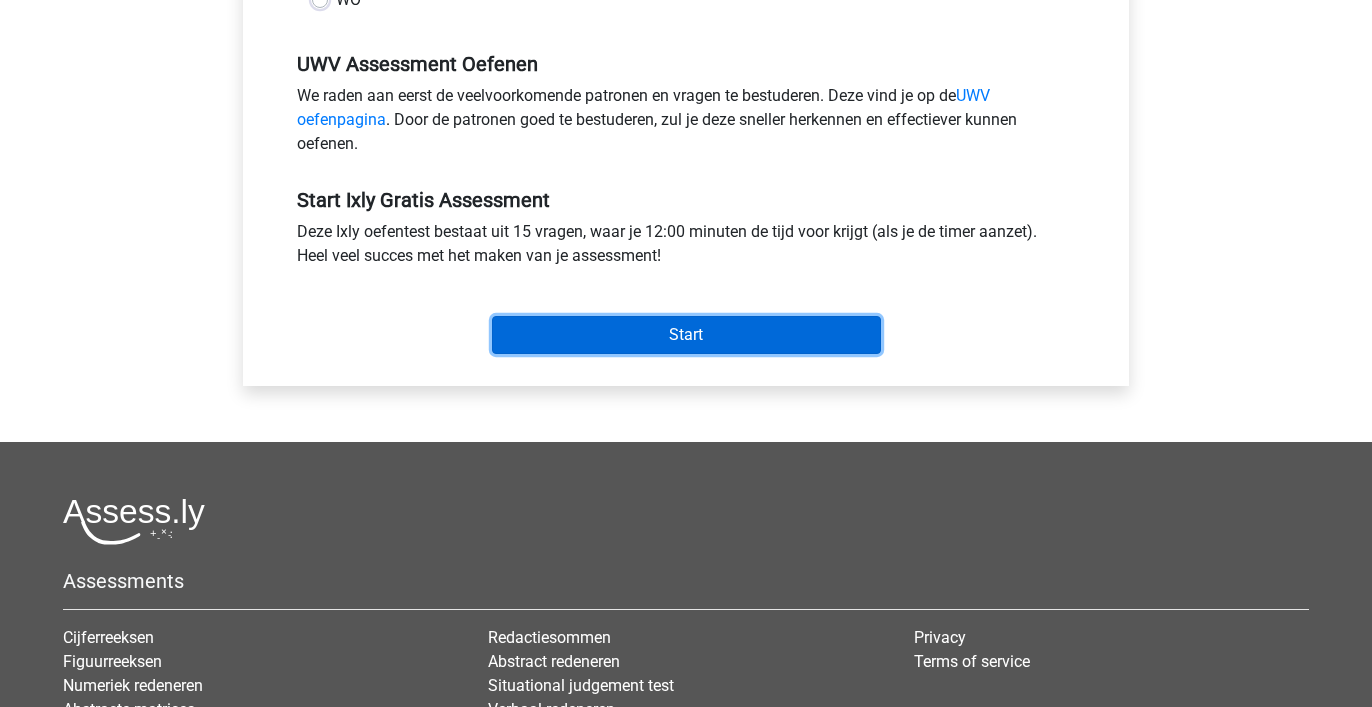 click on "Start" at bounding box center (686, 335) 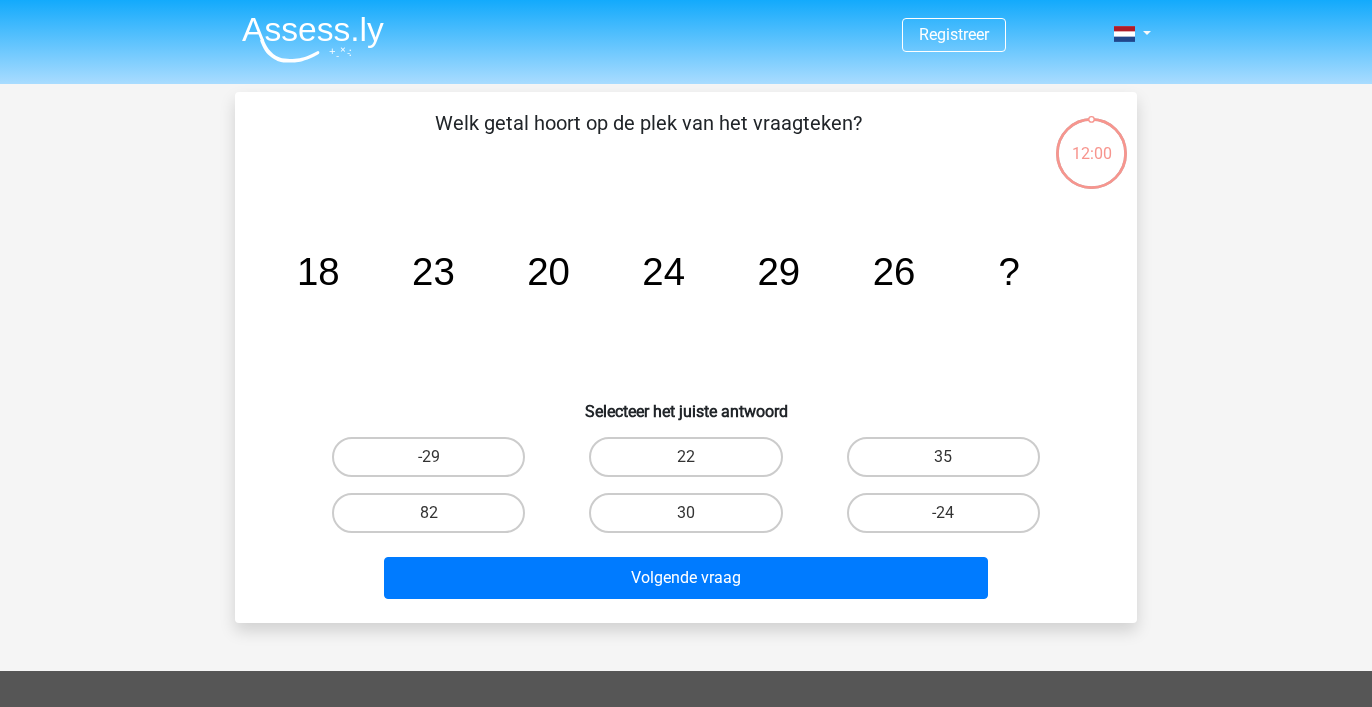 scroll, scrollTop: 0, scrollLeft: 0, axis: both 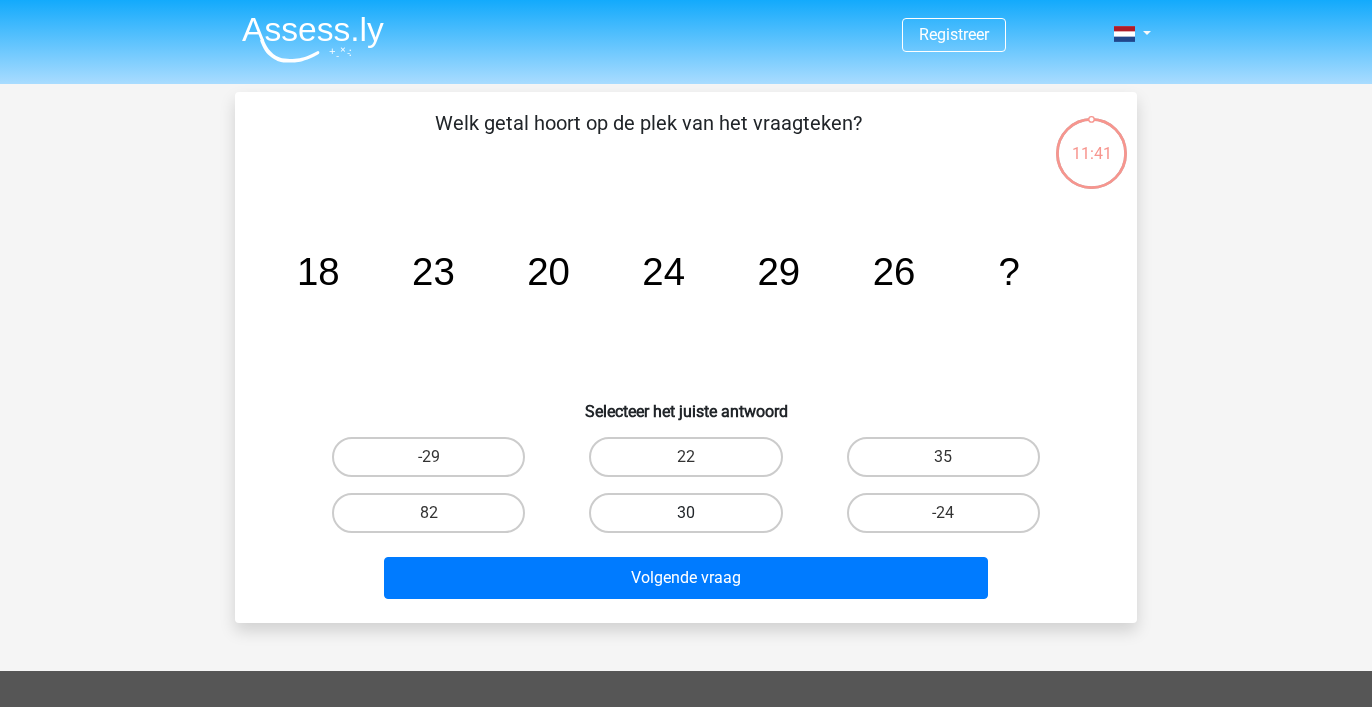 click on "30" at bounding box center (685, 513) 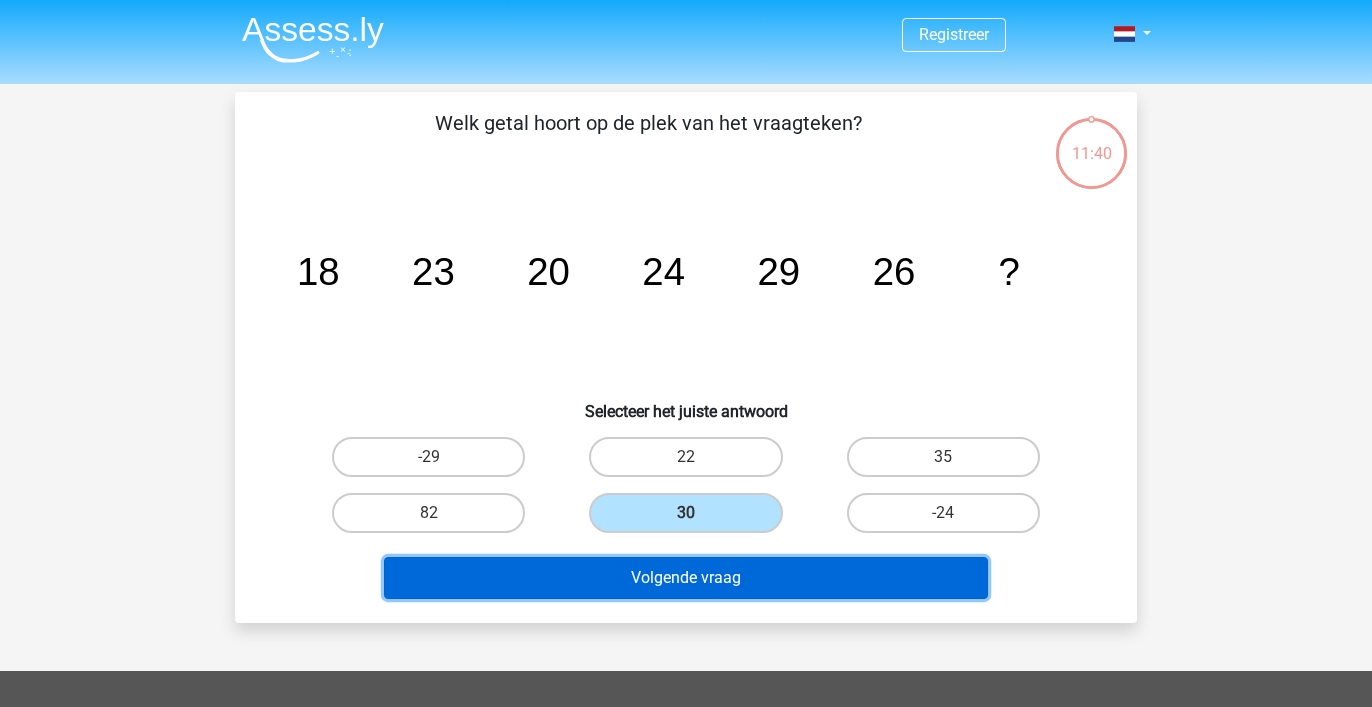 click on "Volgende vraag" at bounding box center (686, 578) 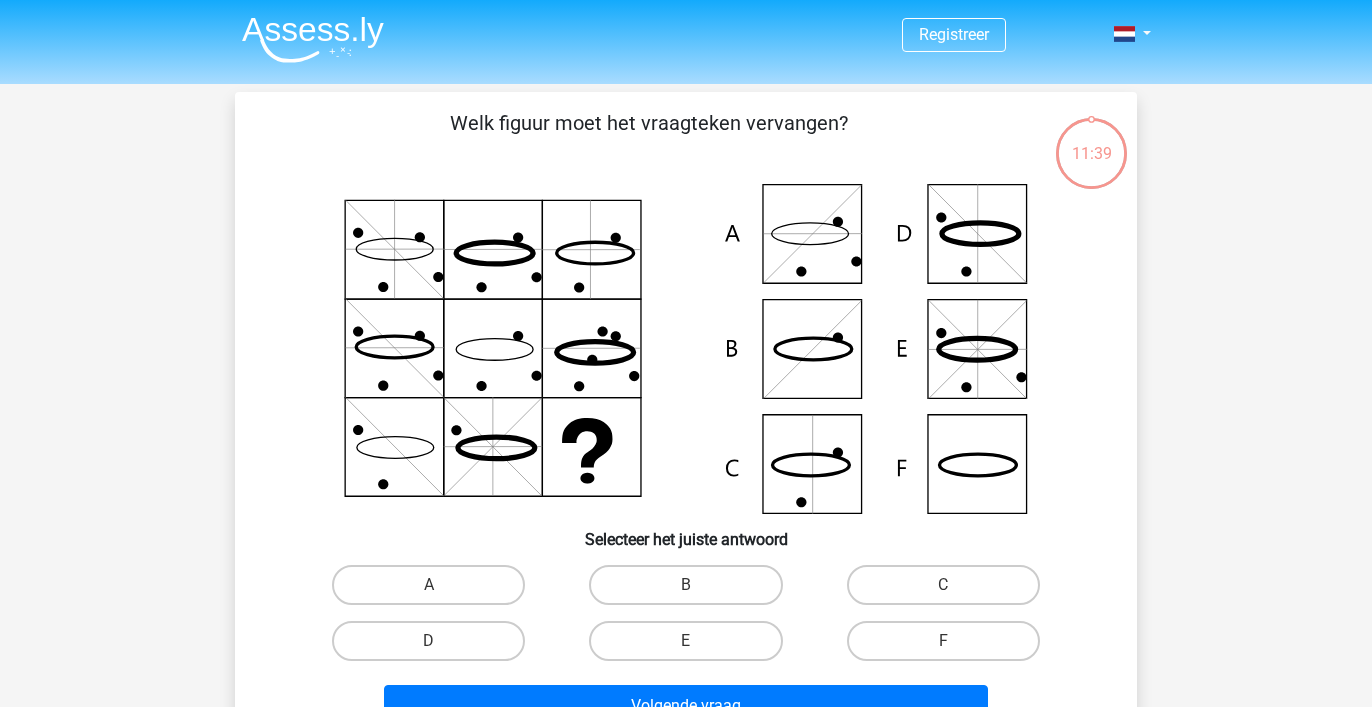 scroll, scrollTop: 92, scrollLeft: 0, axis: vertical 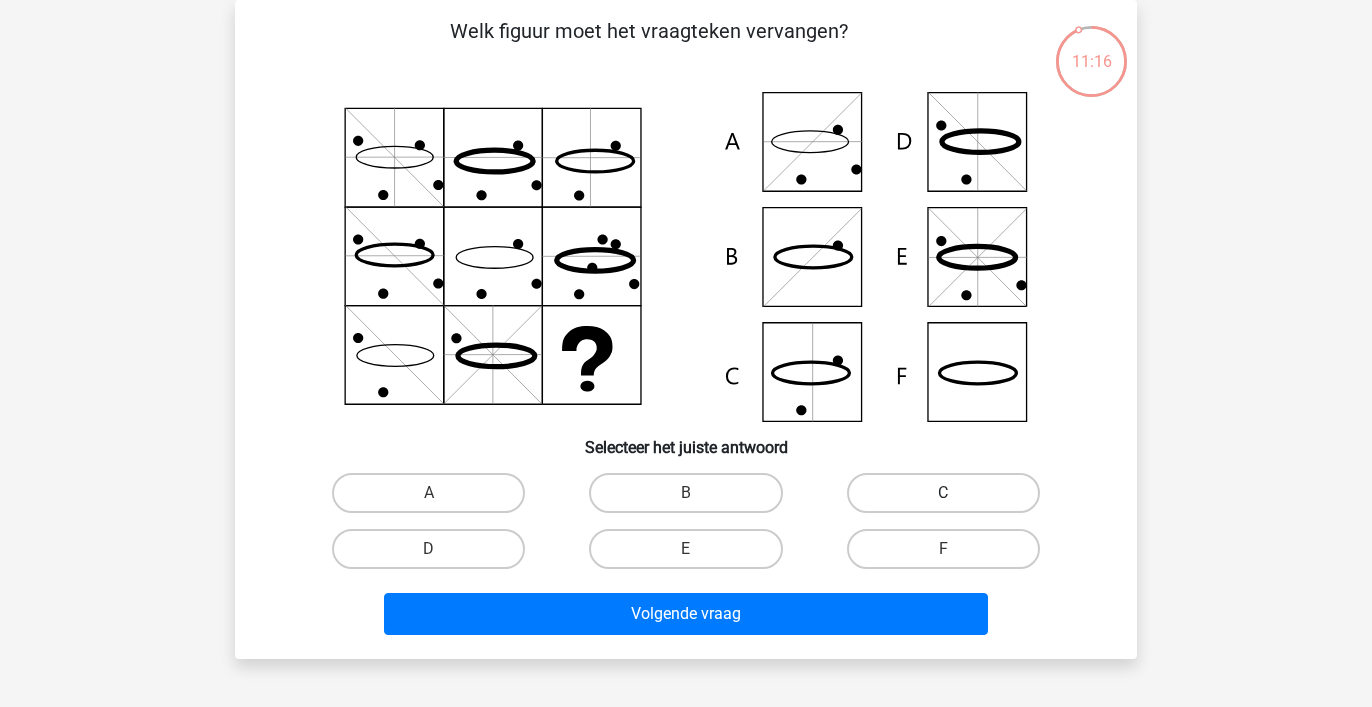 click on "C" at bounding box center [943, 493] 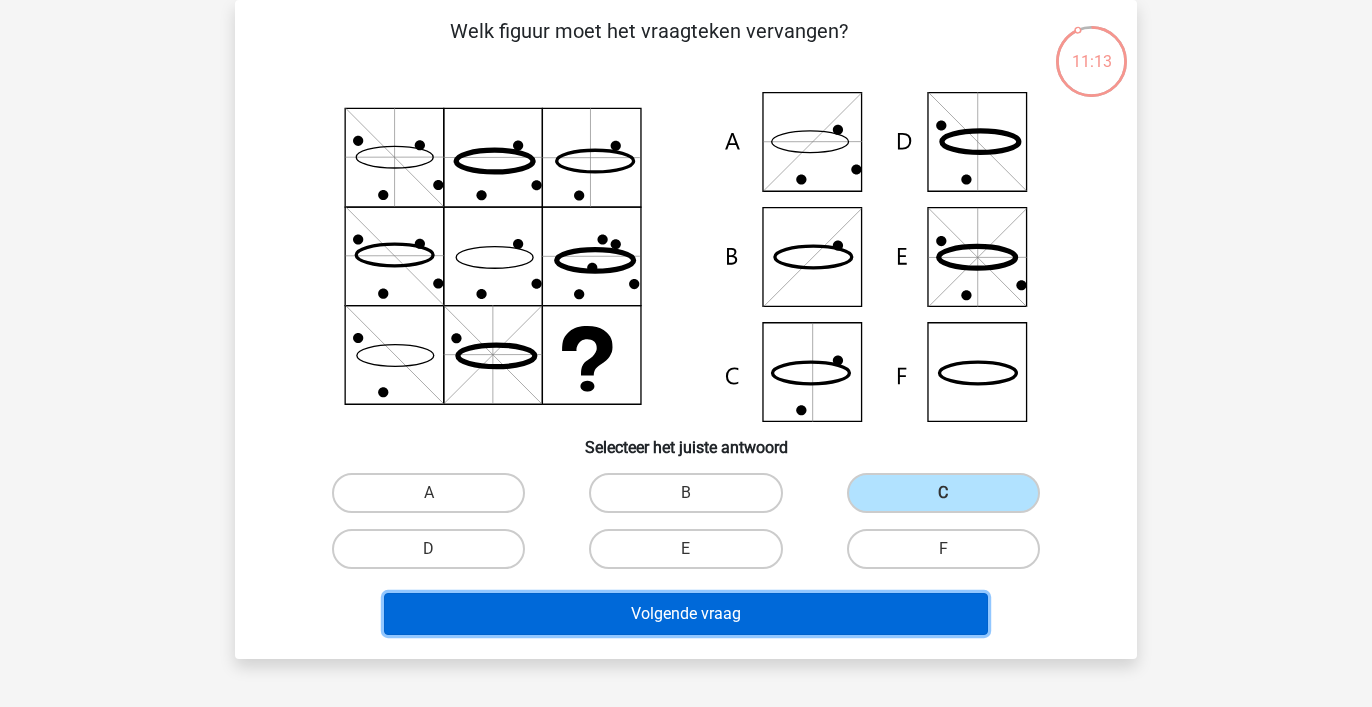 click on "Volgende vraag" at bounding box center [686, 614] 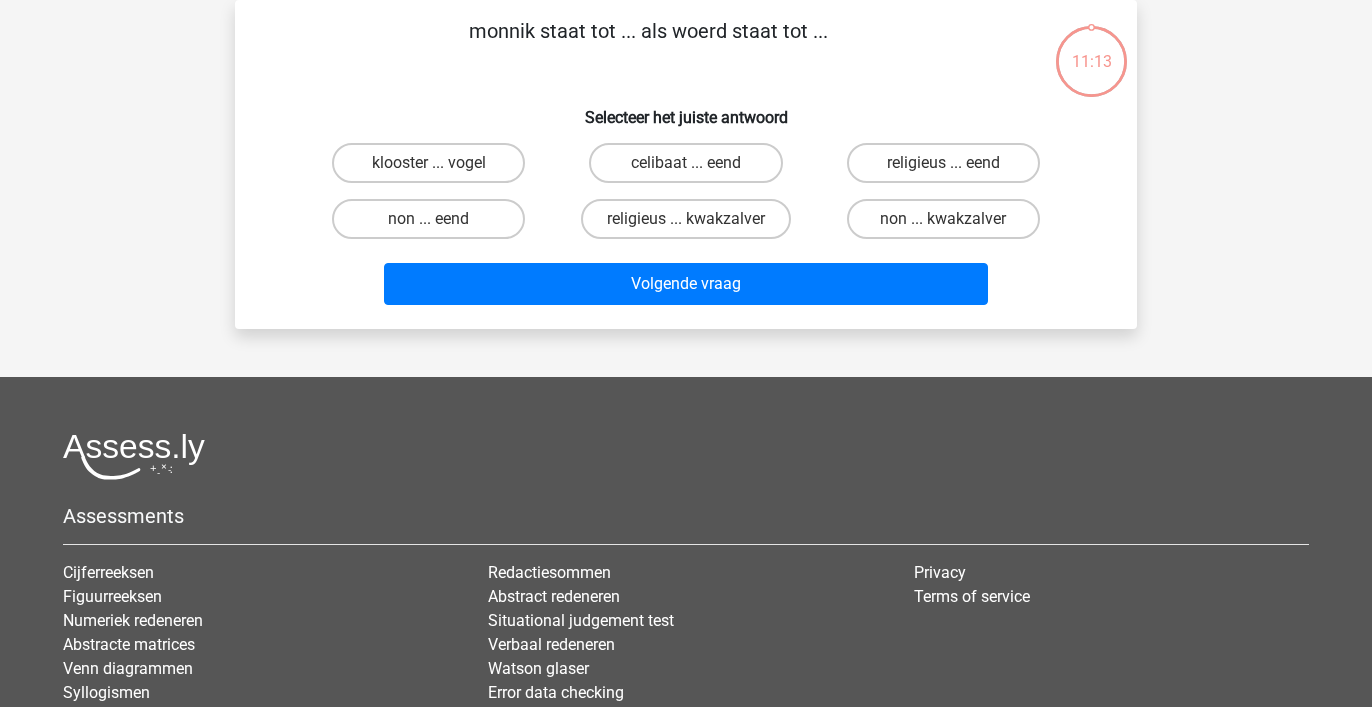 scroll, scrollTop: 0, scrollLeft: 0, axis: both 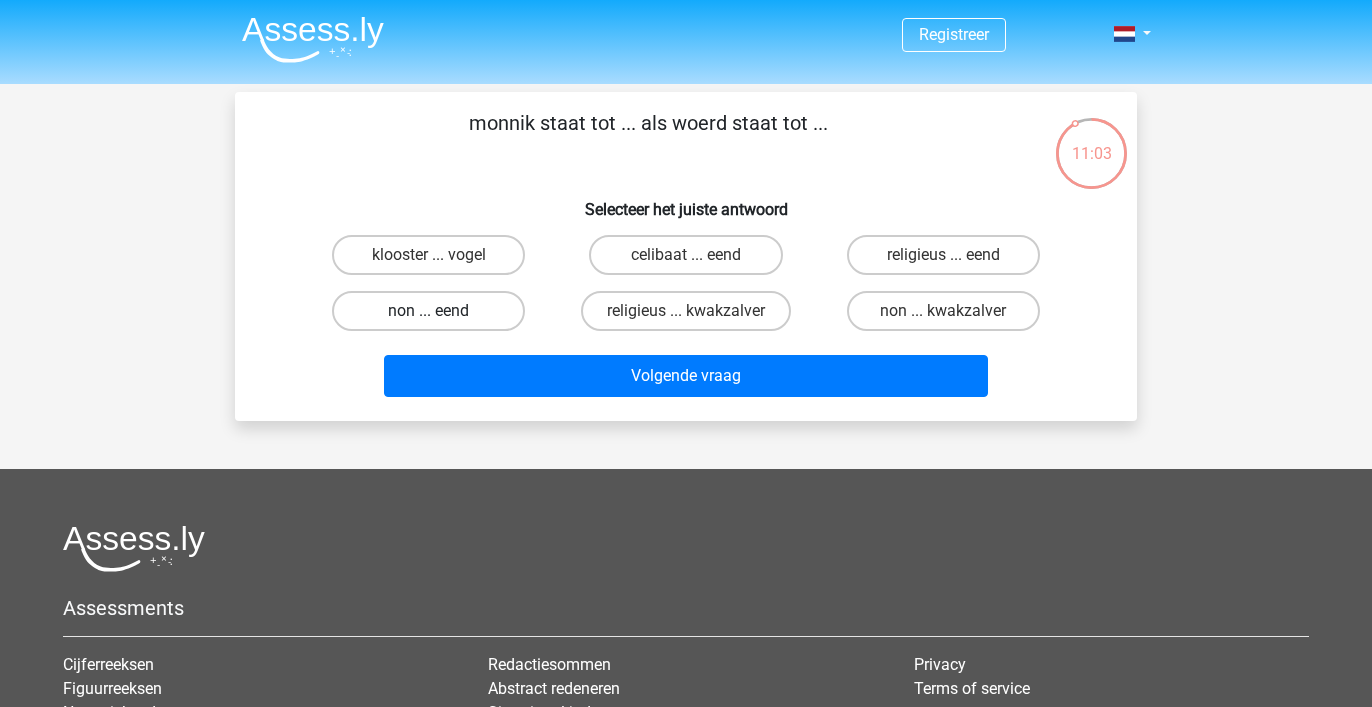click on "non ... eend" at bounding box center [428, 311] 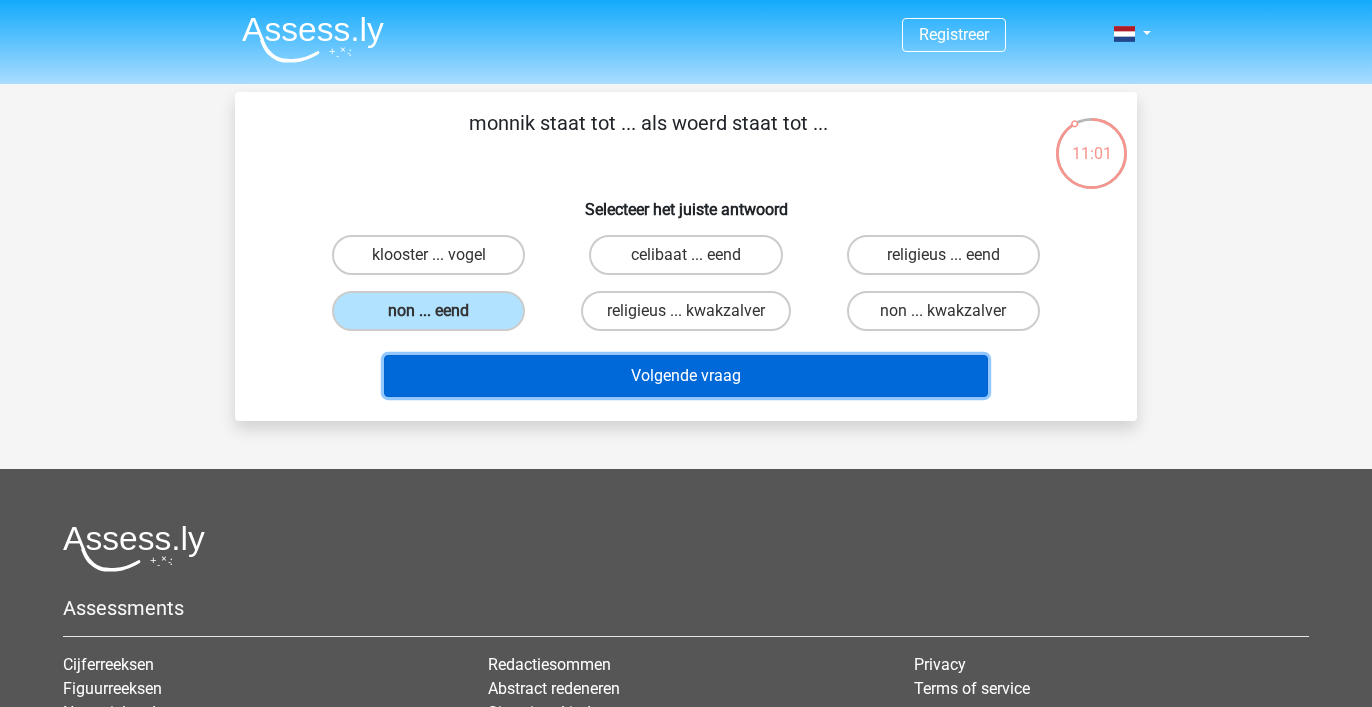 click on "Volgende vraag" at bounding box center [686, 376] 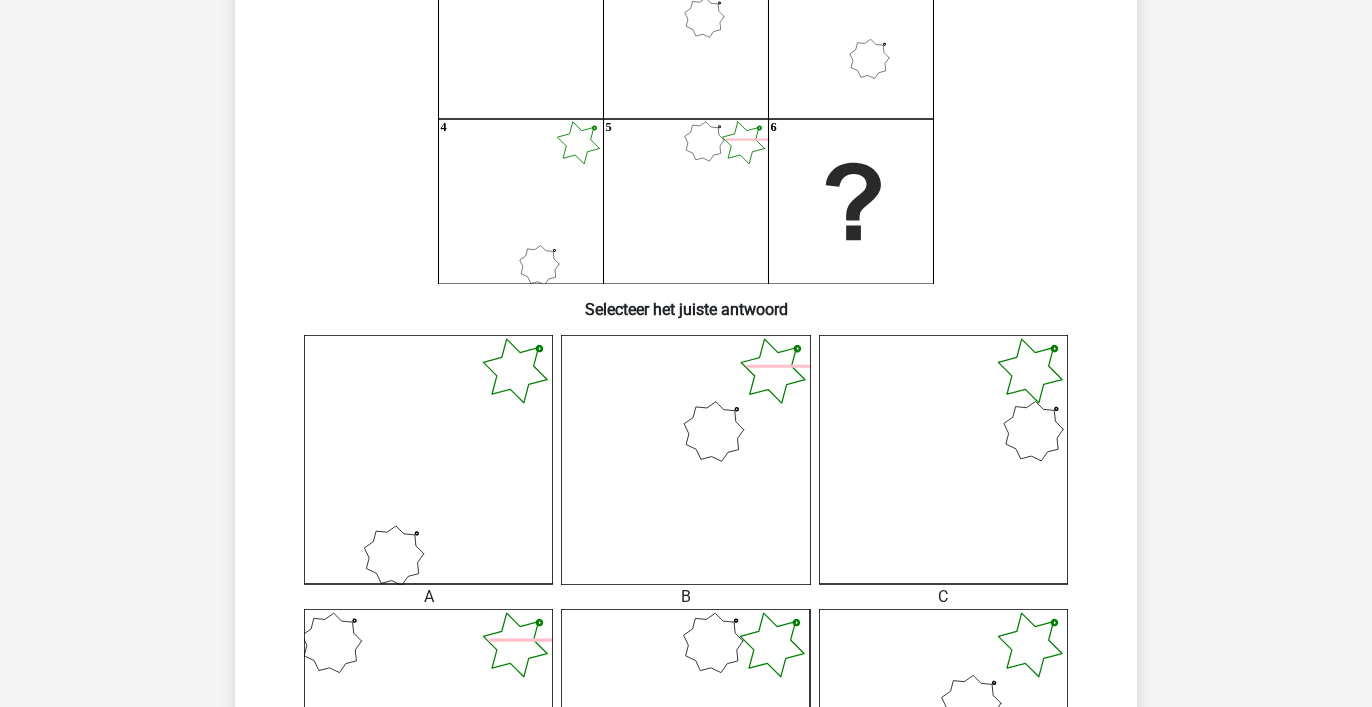scroll, scrollTop: 231, scrollLeft: 0, axis: vertical 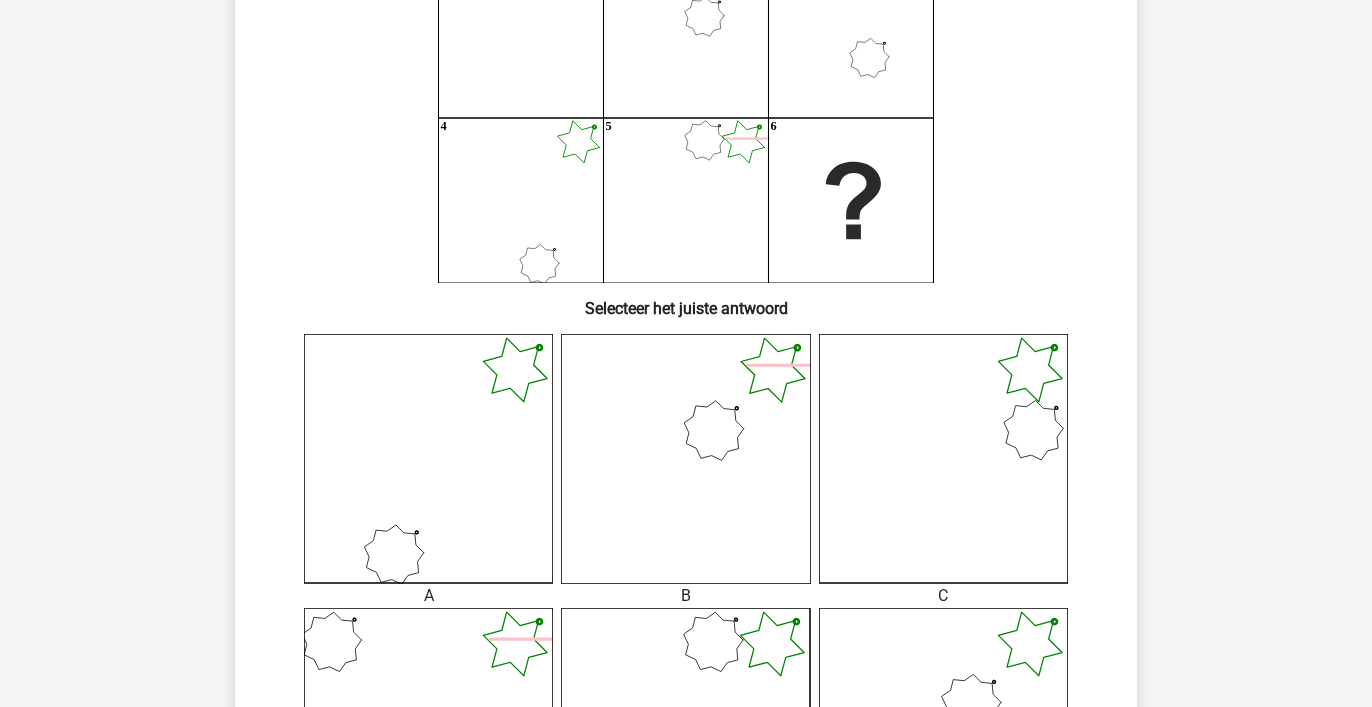 click 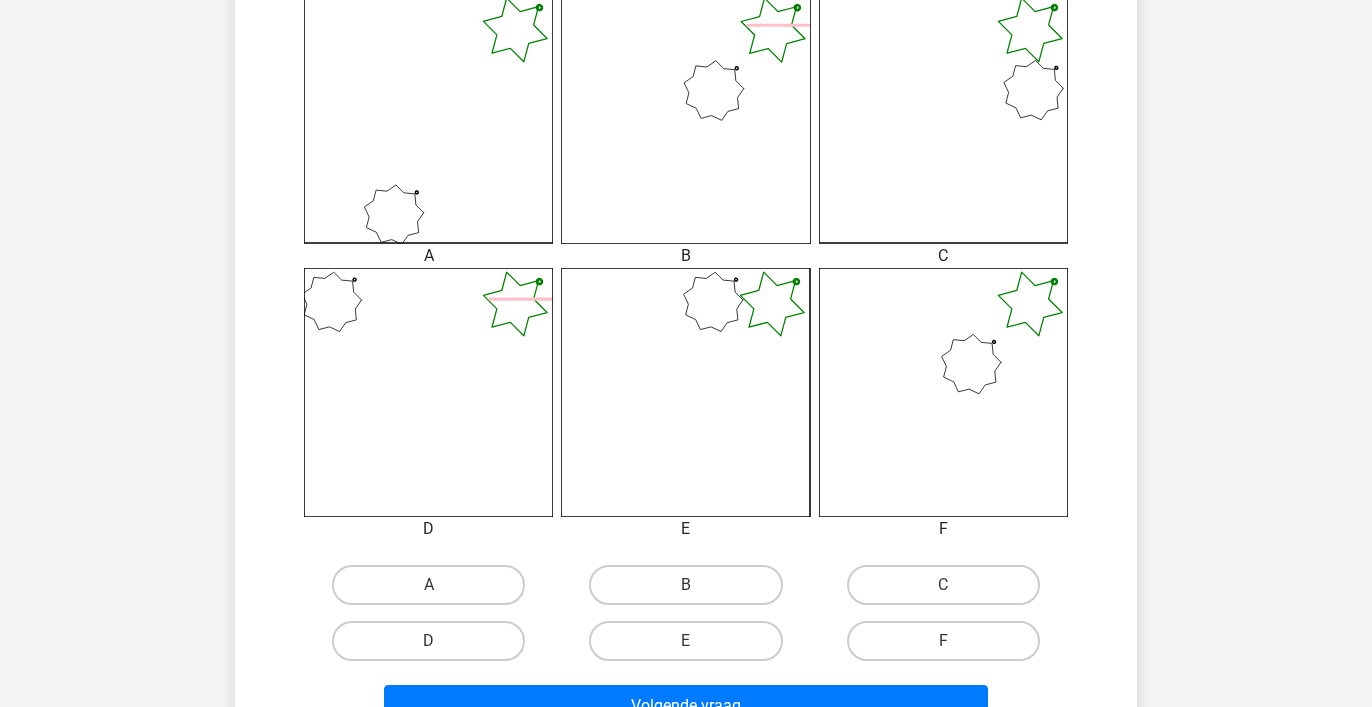 scroll, scrollTop: 572, scrollLeft: 0, axis: vertical 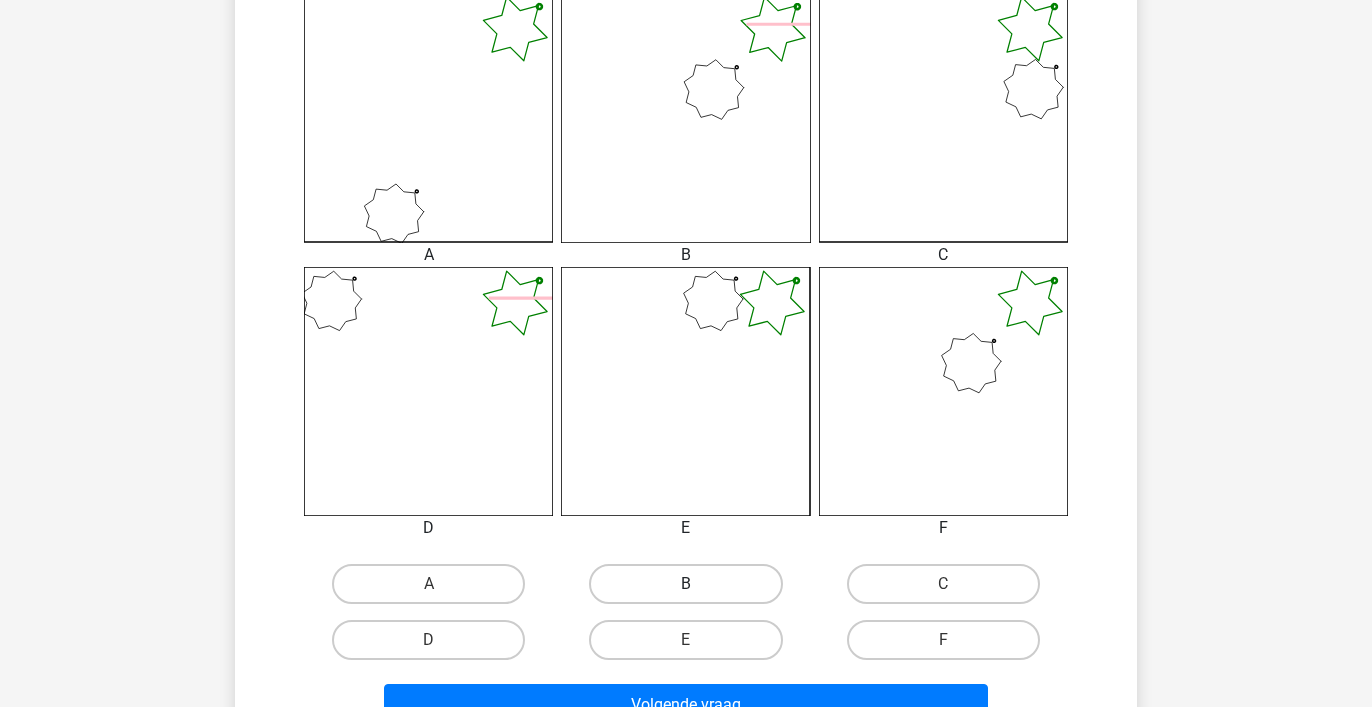click on "B" at bounding box center [685, 584] 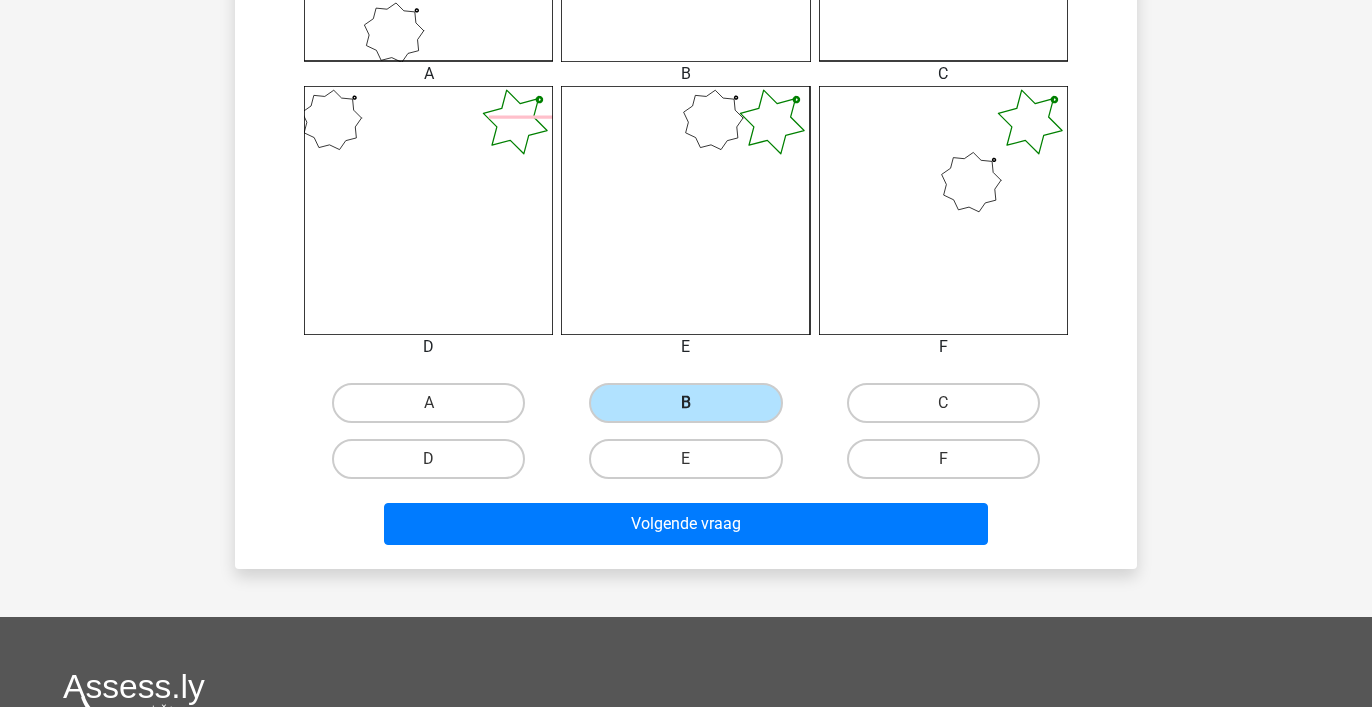 scroll, scrollTop: 838, scrollLeft: 0, axis: vertical 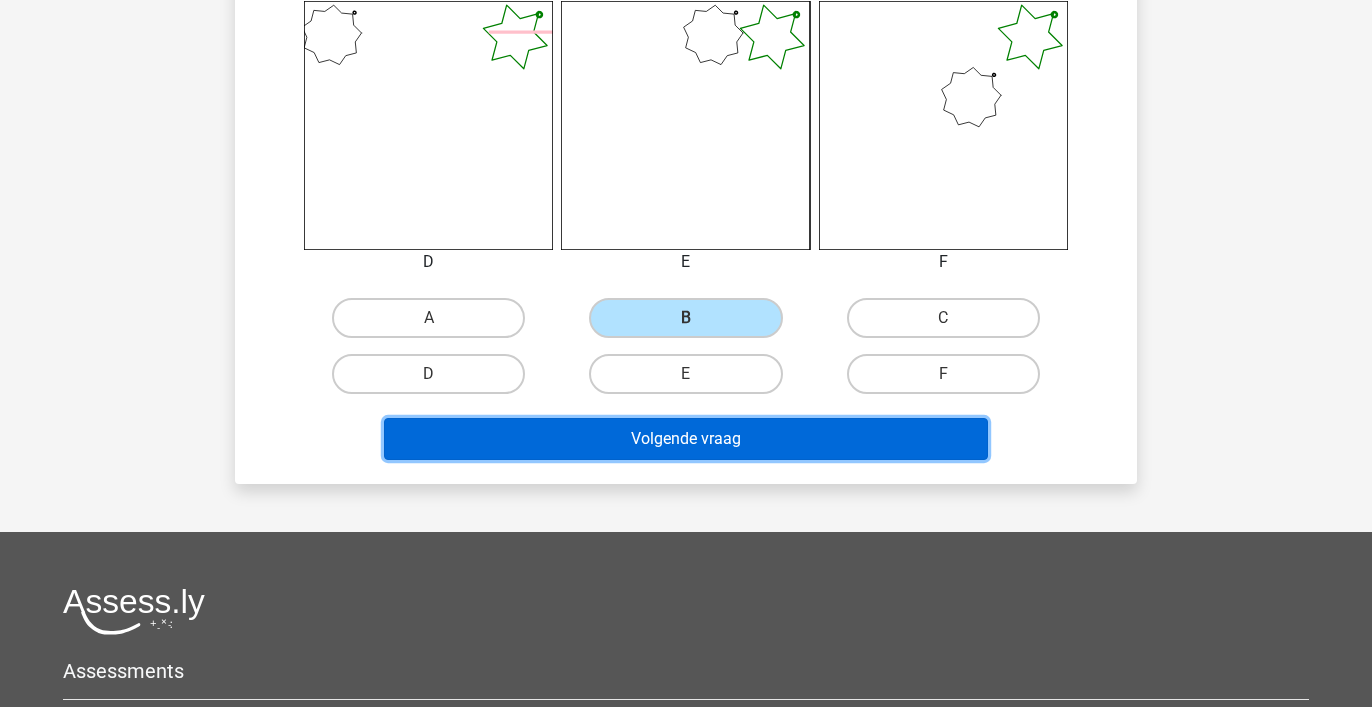 click on "Volgende vraag" at bounding box center (686, 439) 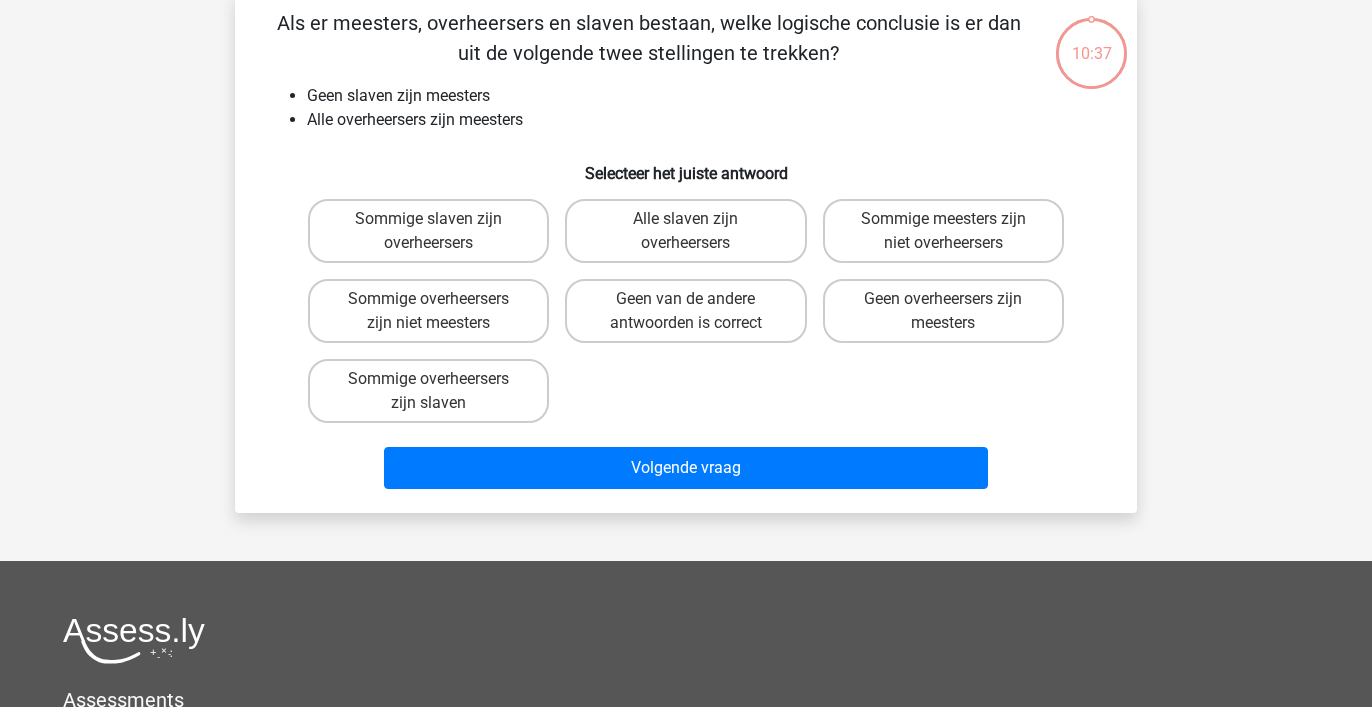 scroll, scrollTop: 92, scrollLeft: 0, axis: vertical 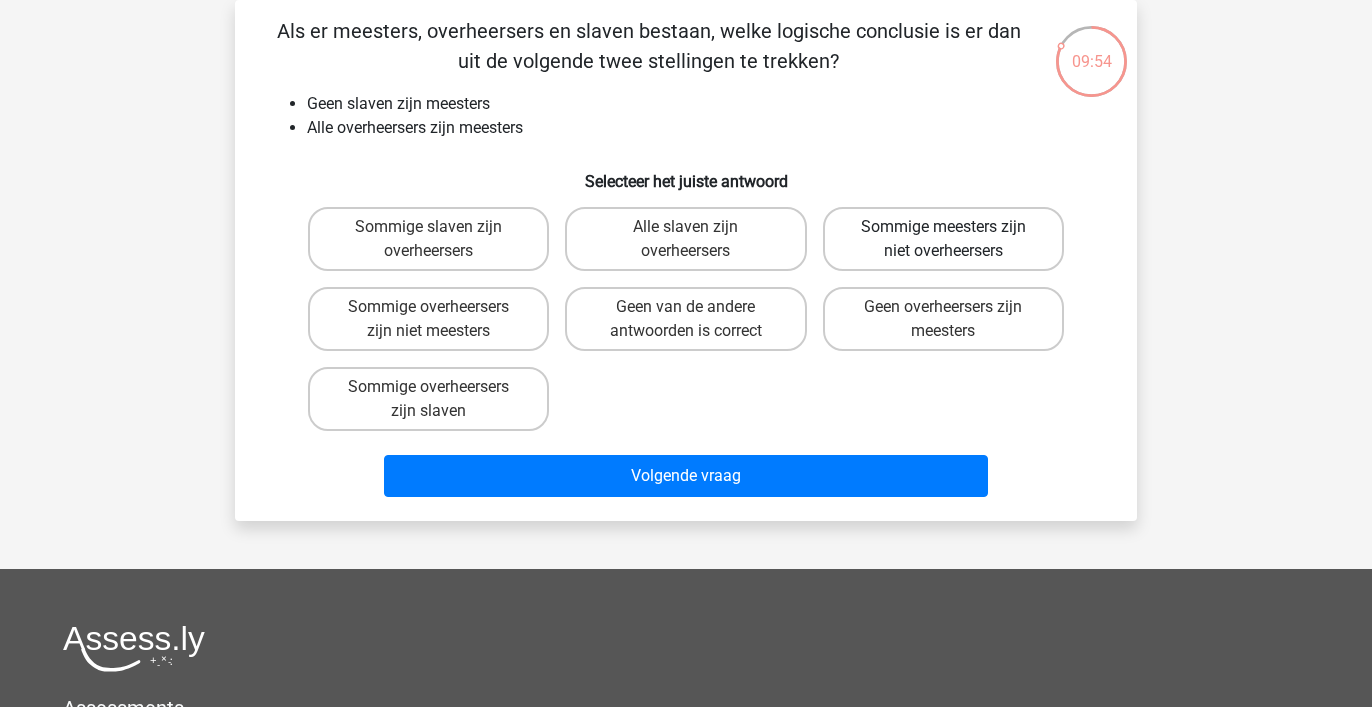 click on "Sommige meesters zijn niet overheersers" at bounding box center [943, 239] 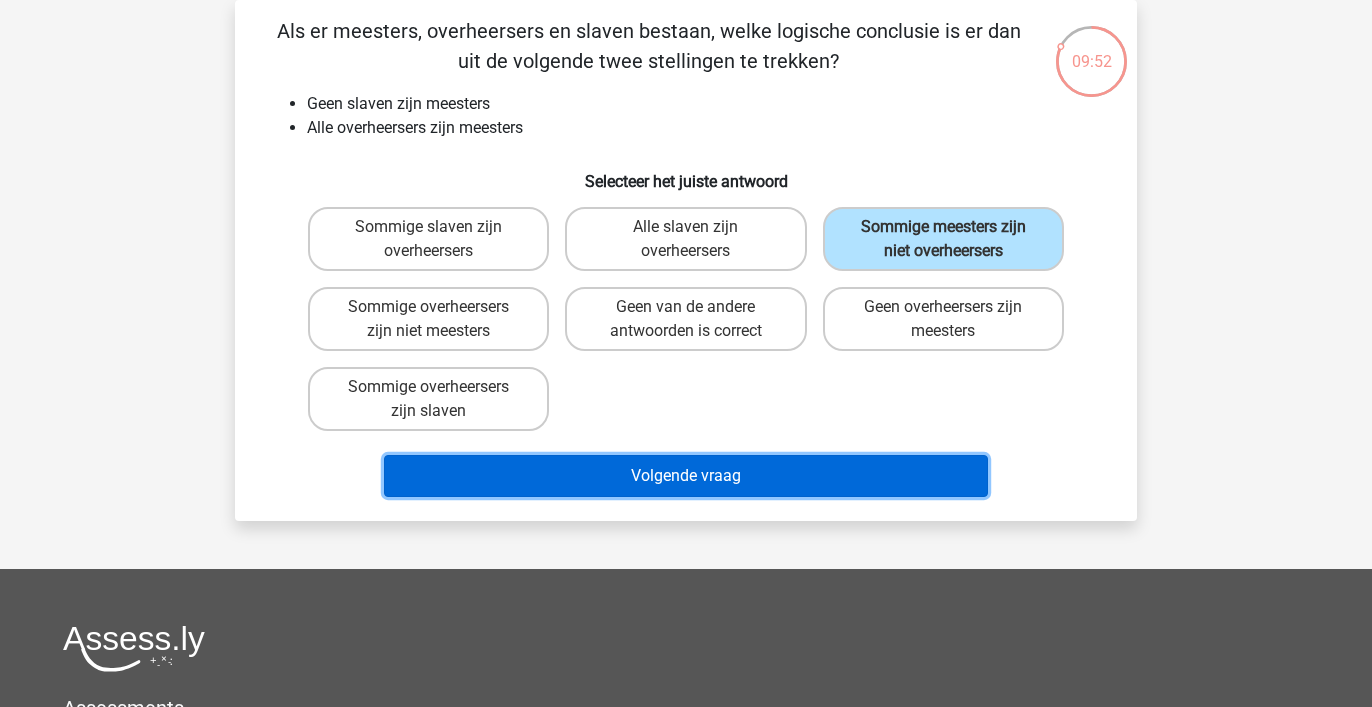 click on "Volgende vraag" at bounding box center (686, 476) 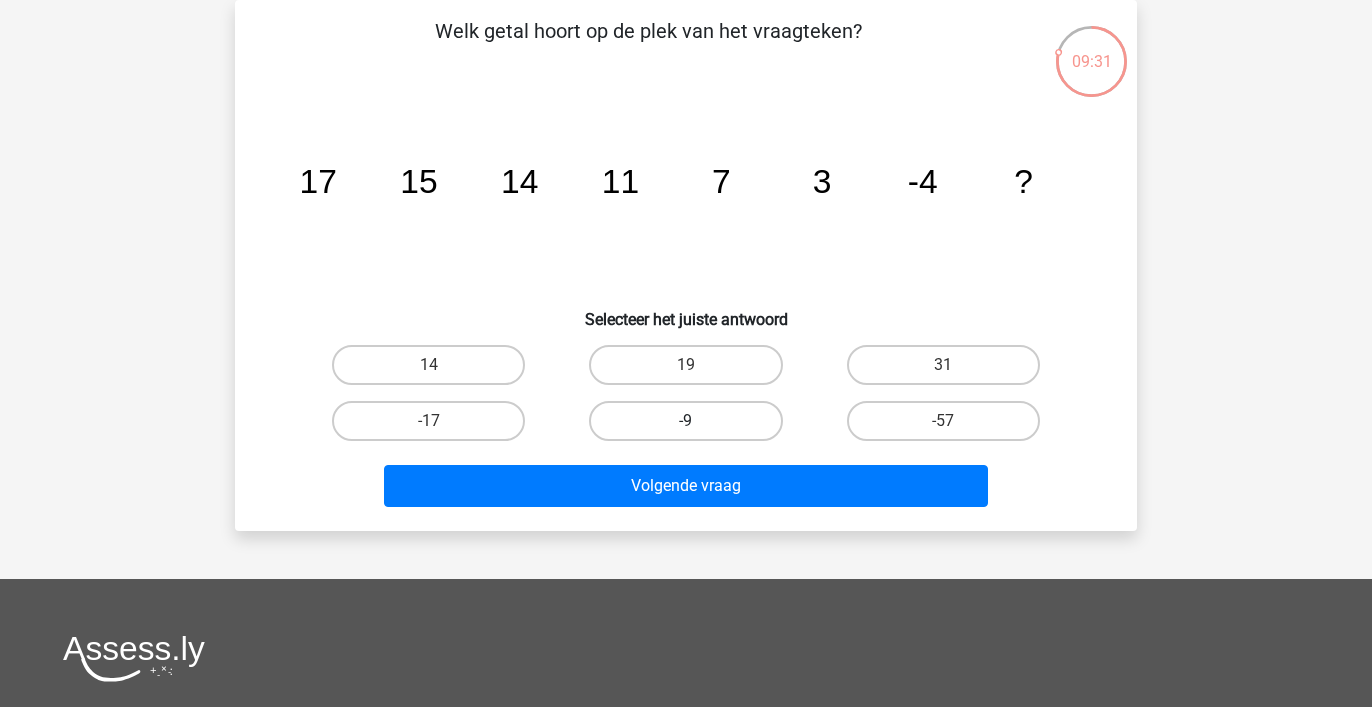 click on "-9" at bounding box center (685, 421) 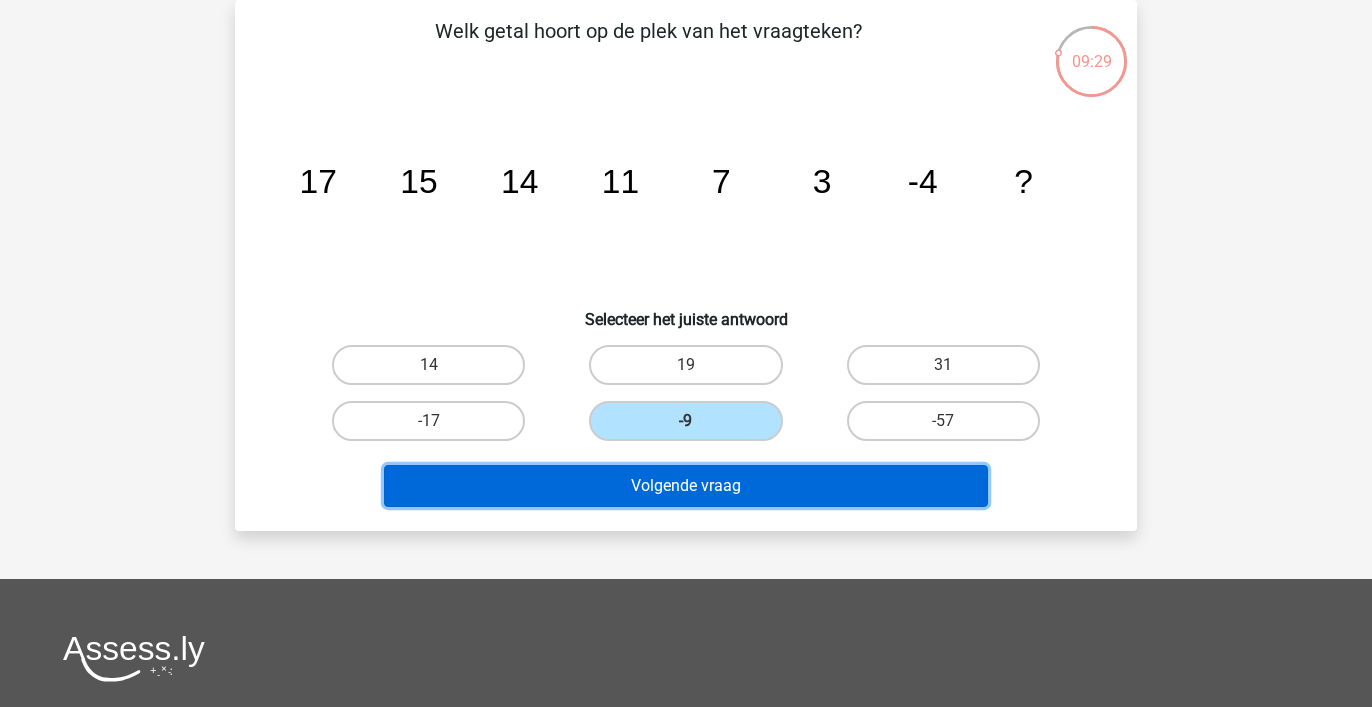 click on "Volgende vraag" at bounding box center (686, 486) 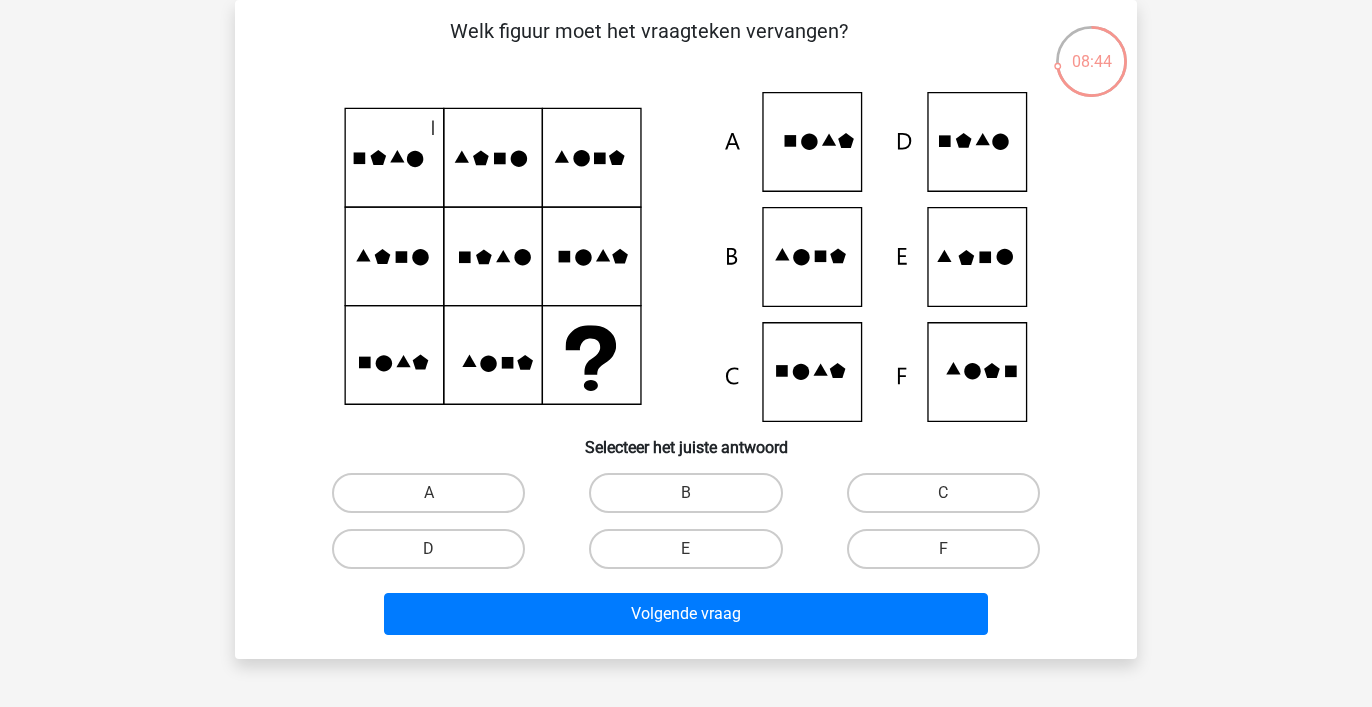 click 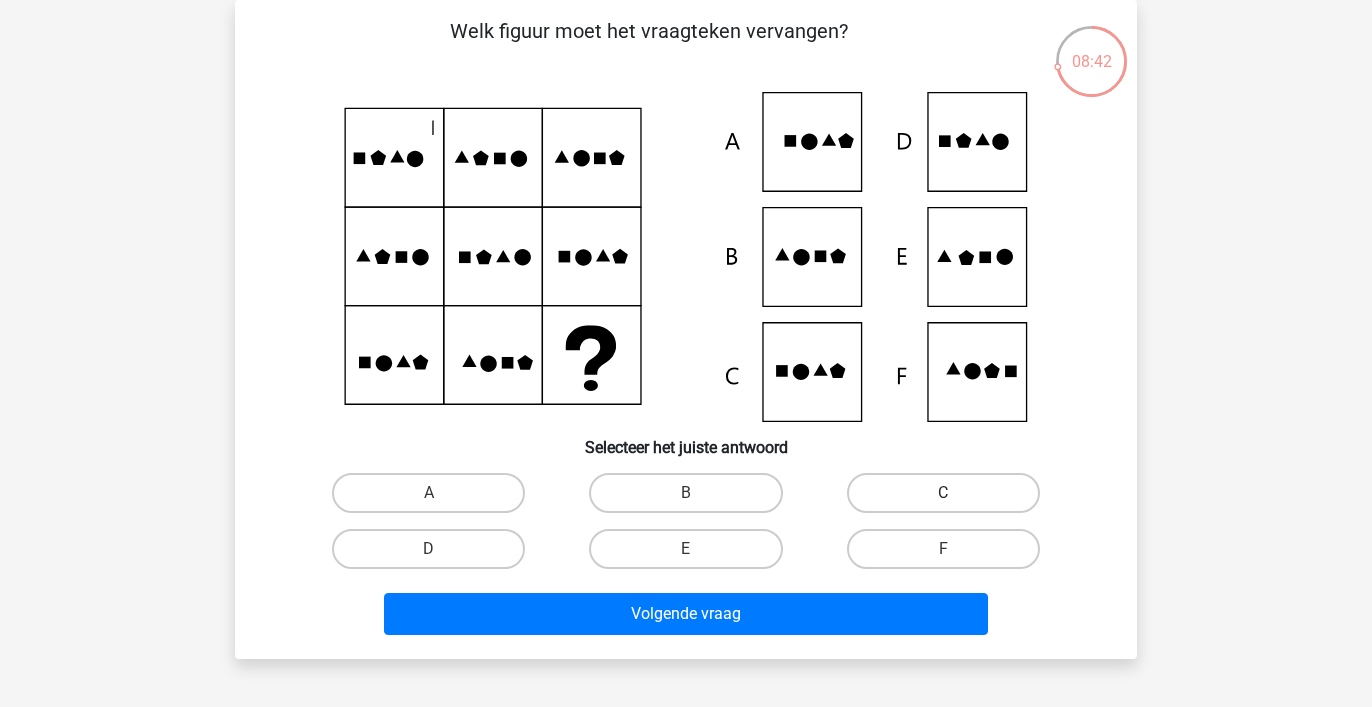 click on "C" at bounding box center (943, 493) 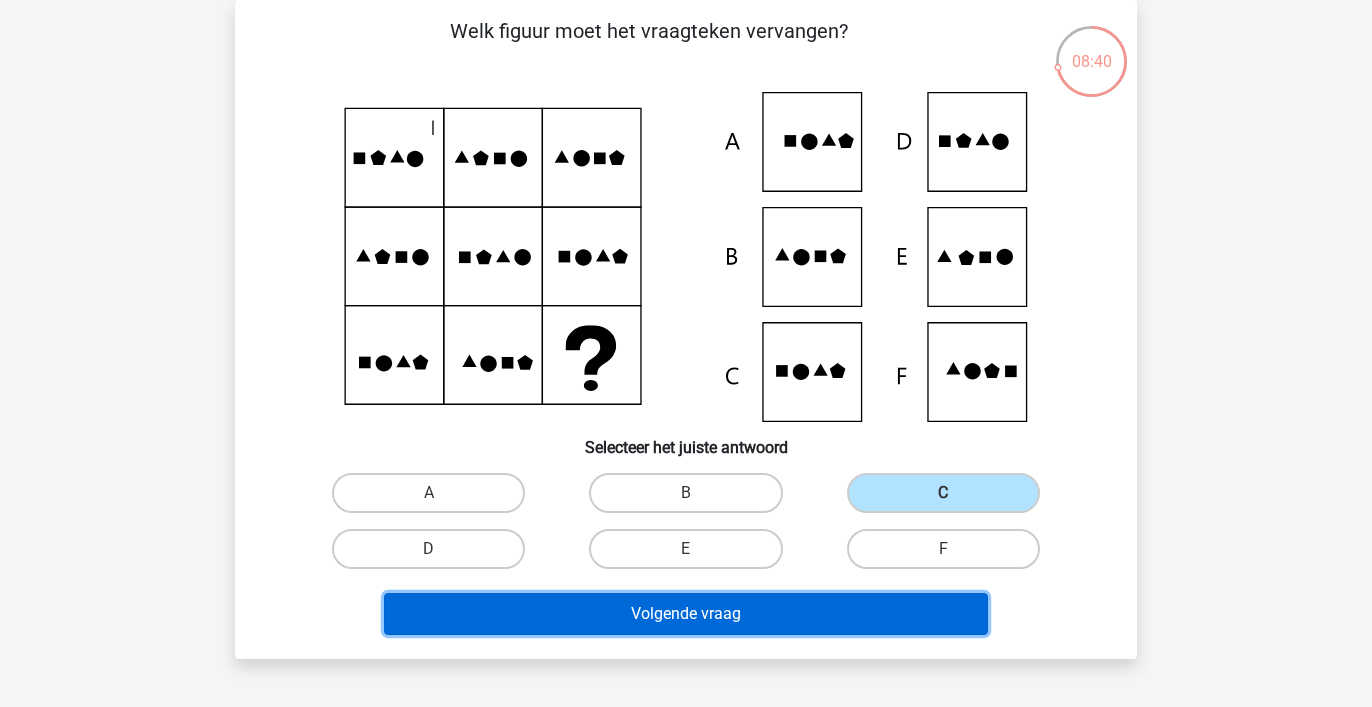 click on "Volgende vraag" at bounding box center [686, 614] 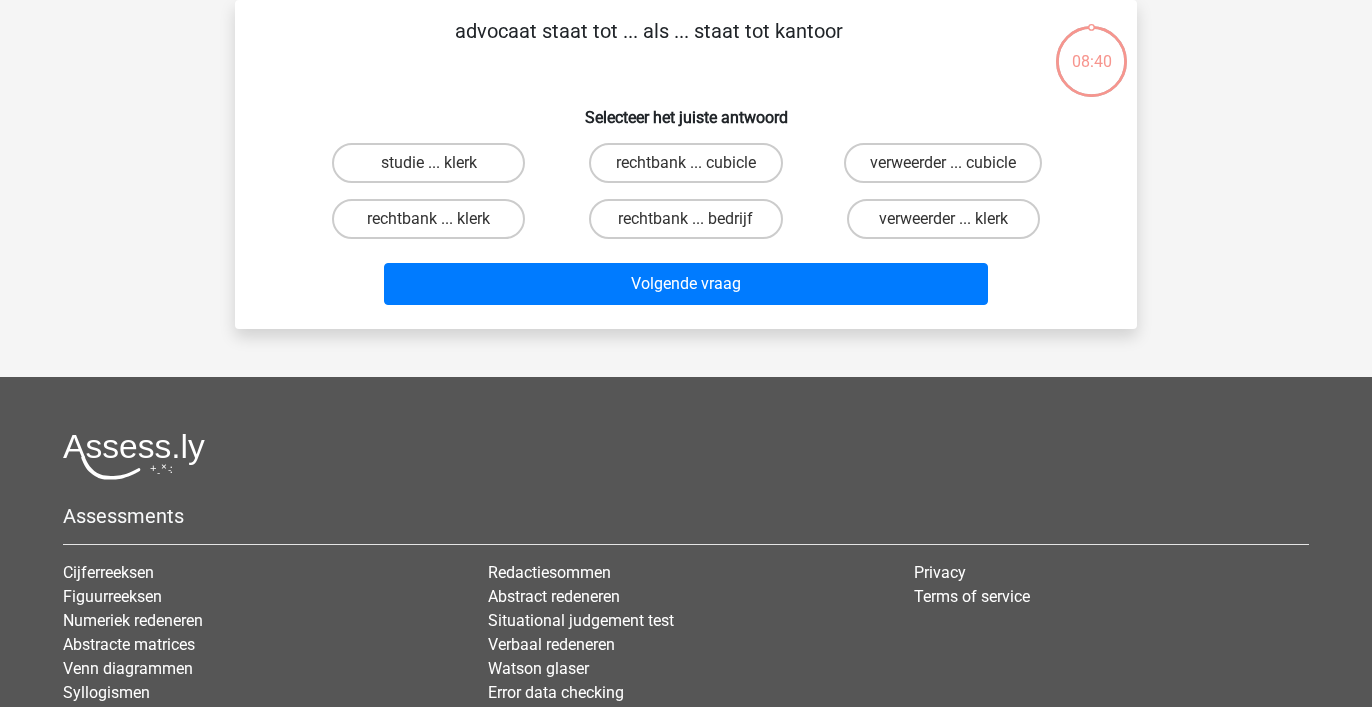 scroll, scrollTop: 0, scrollLeft: 0, axis: both 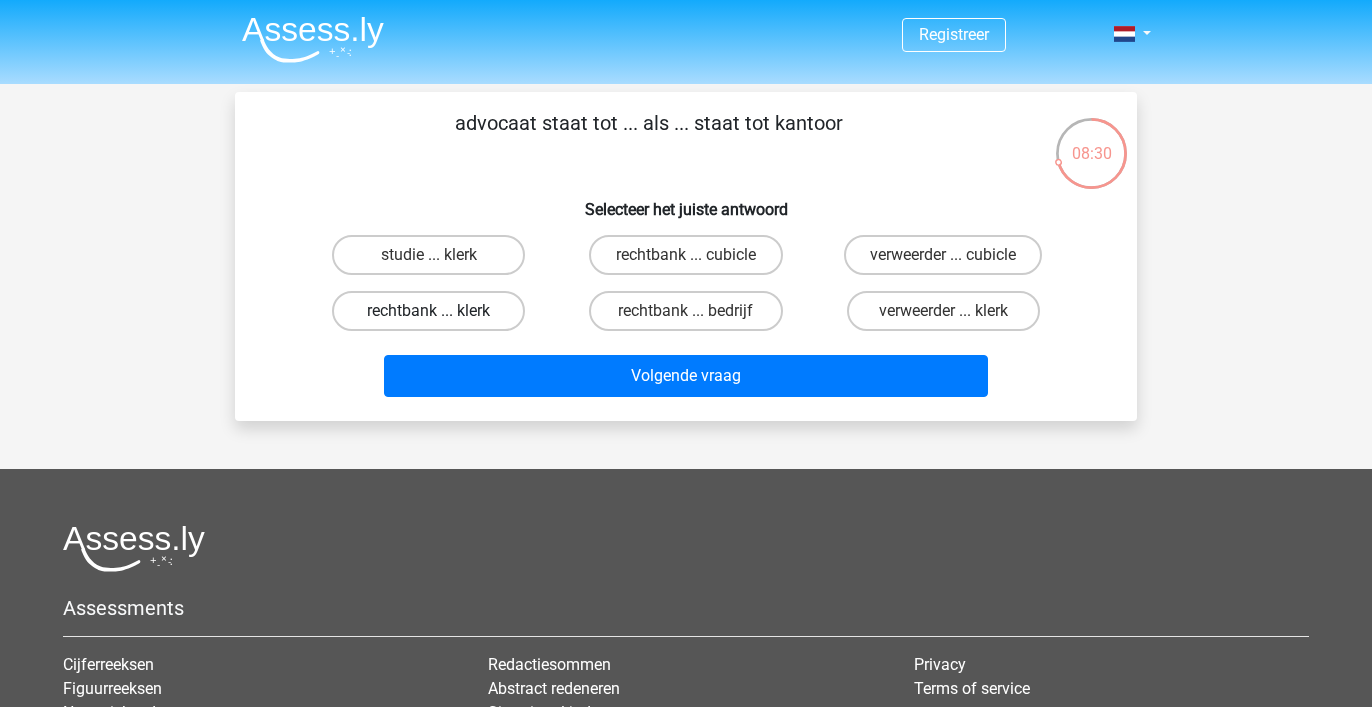 click on "rechtbank ... klerk" at bounding box center [428, 311] 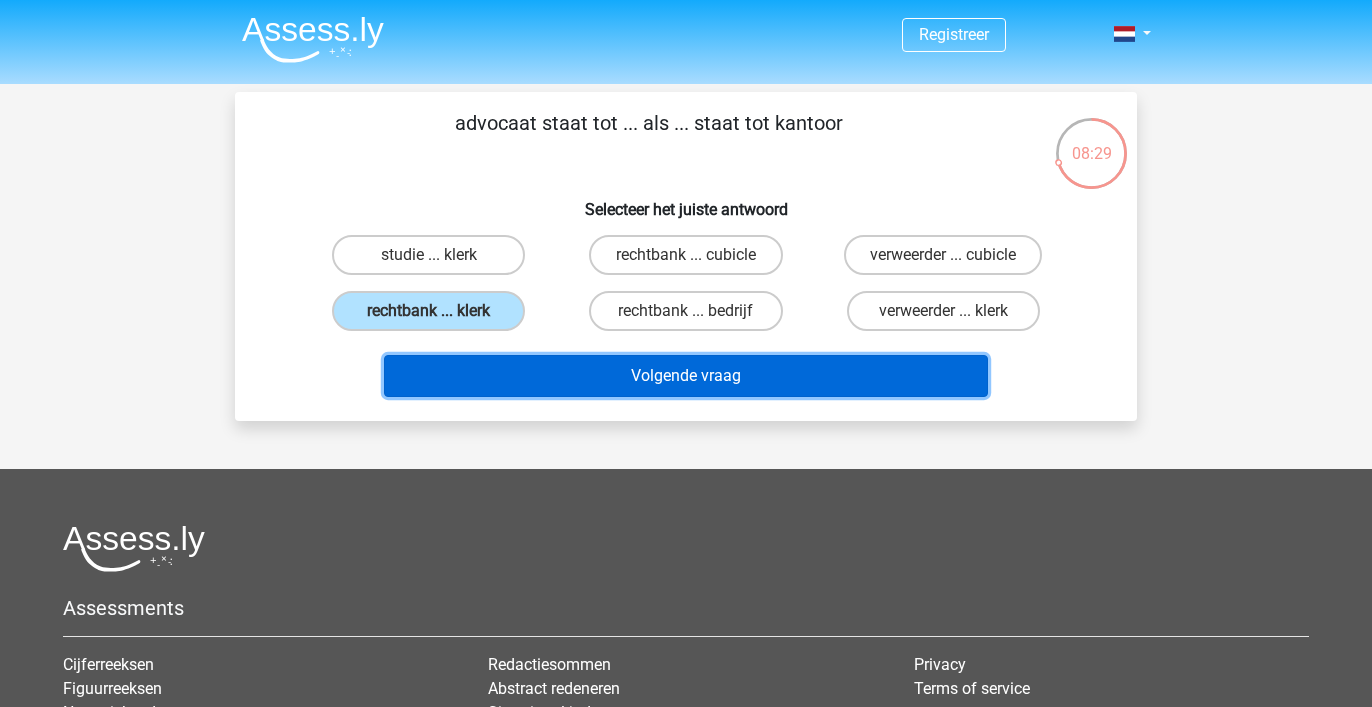 click on "Volgende vraag" at bounding box center (686, 376) 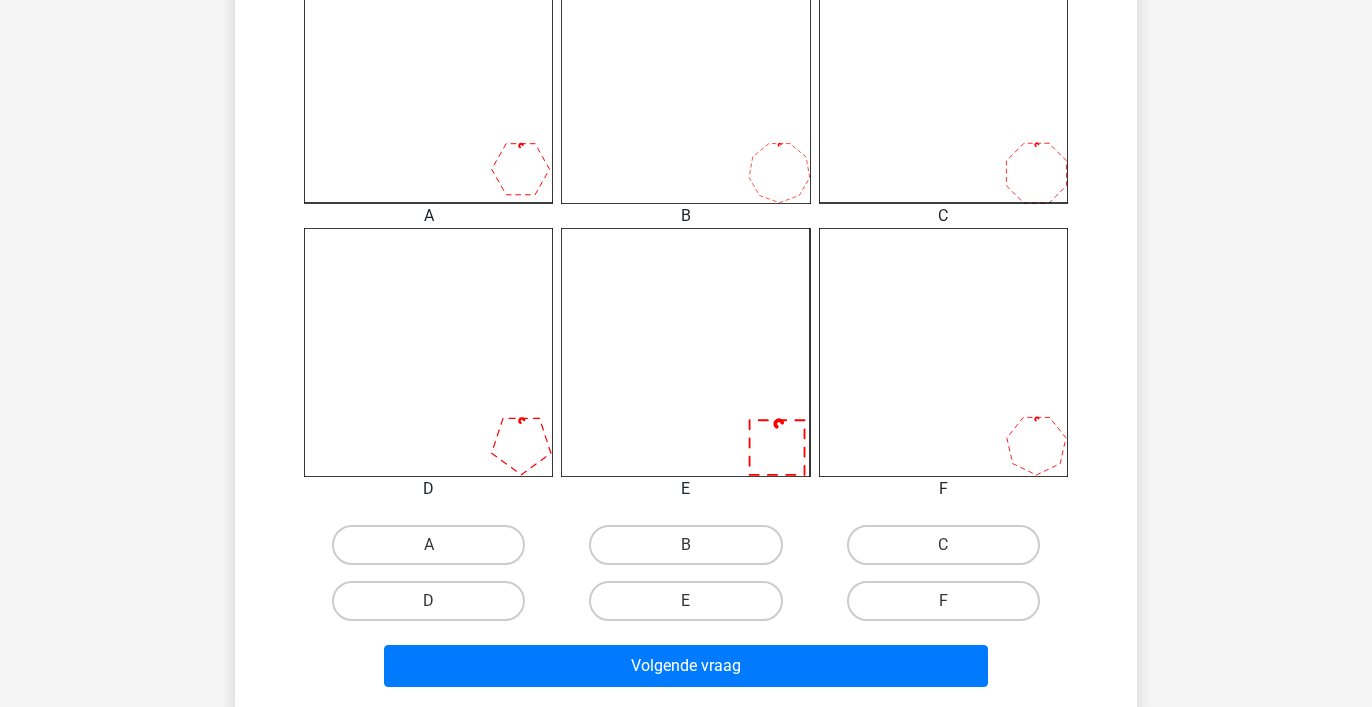scroll, scrollTop: 623, scrollLeft: 0, axis: vertical 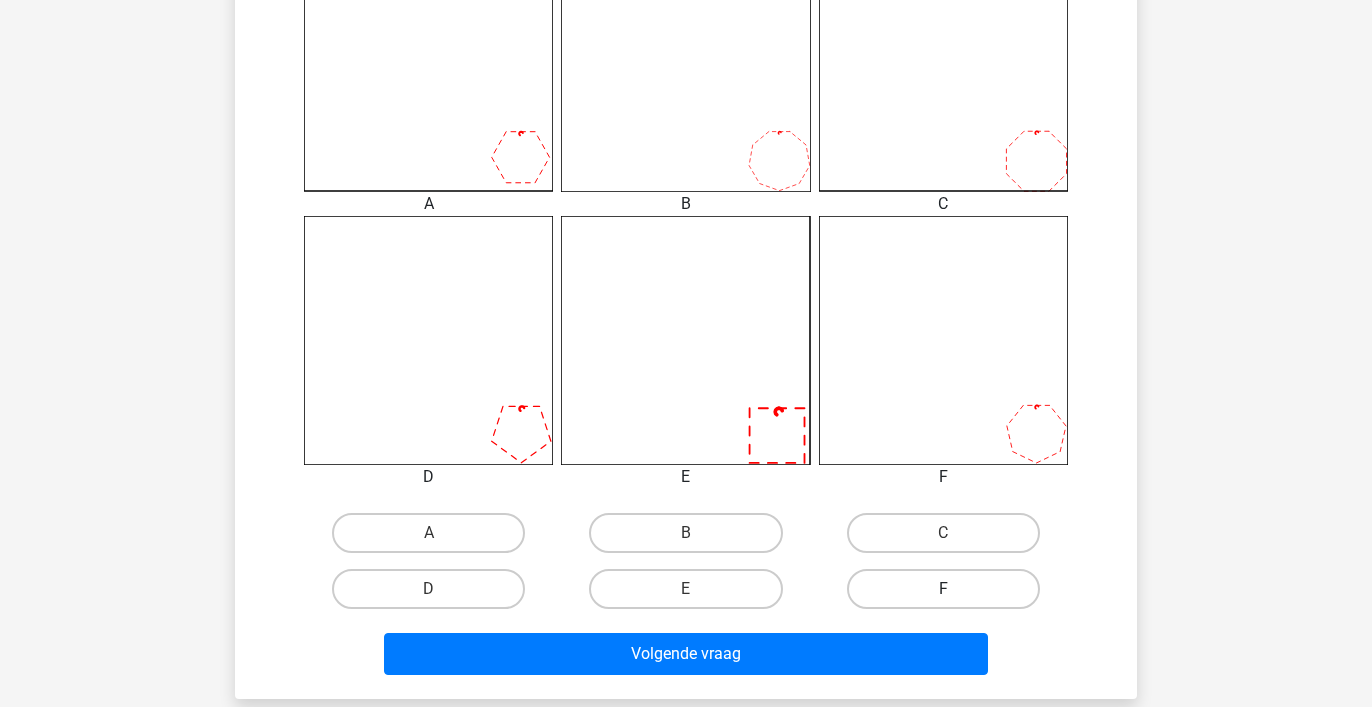 click on "F" at bounding box center (943, 589) 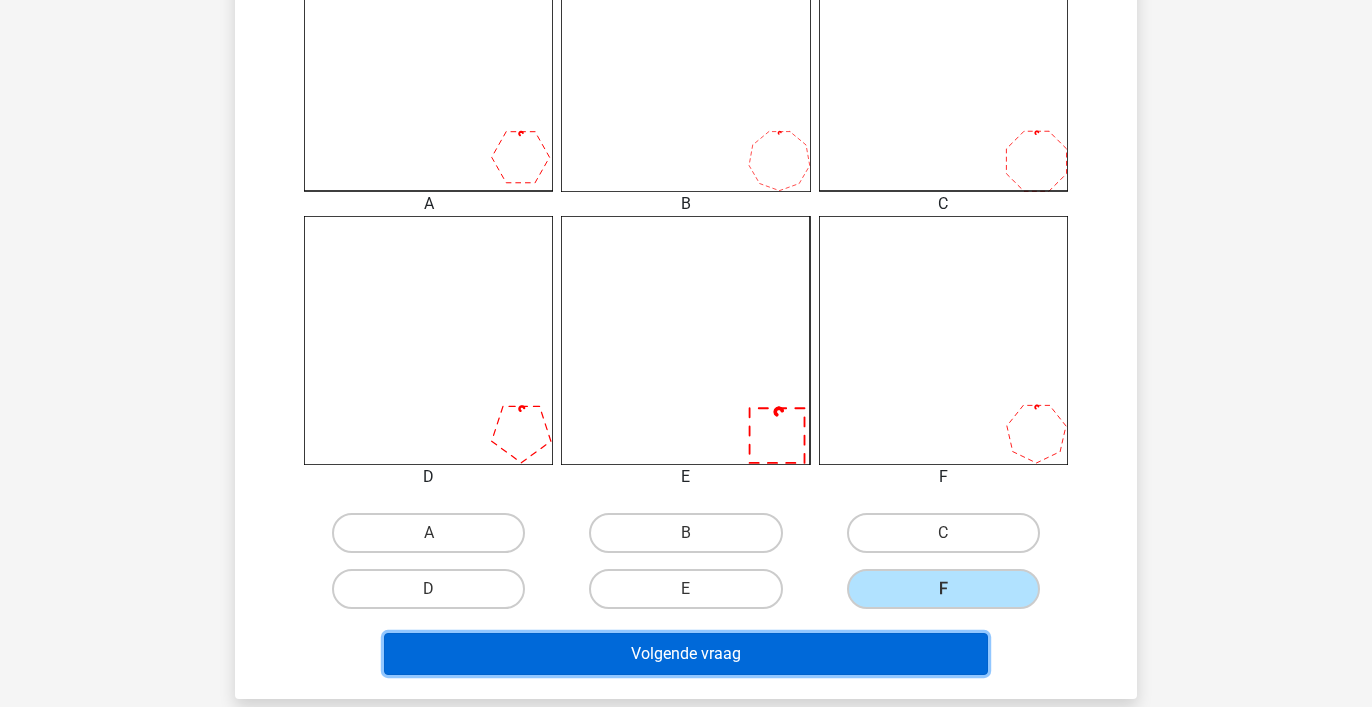 click on "Volgende vraag" at bounding box center [686, 654] 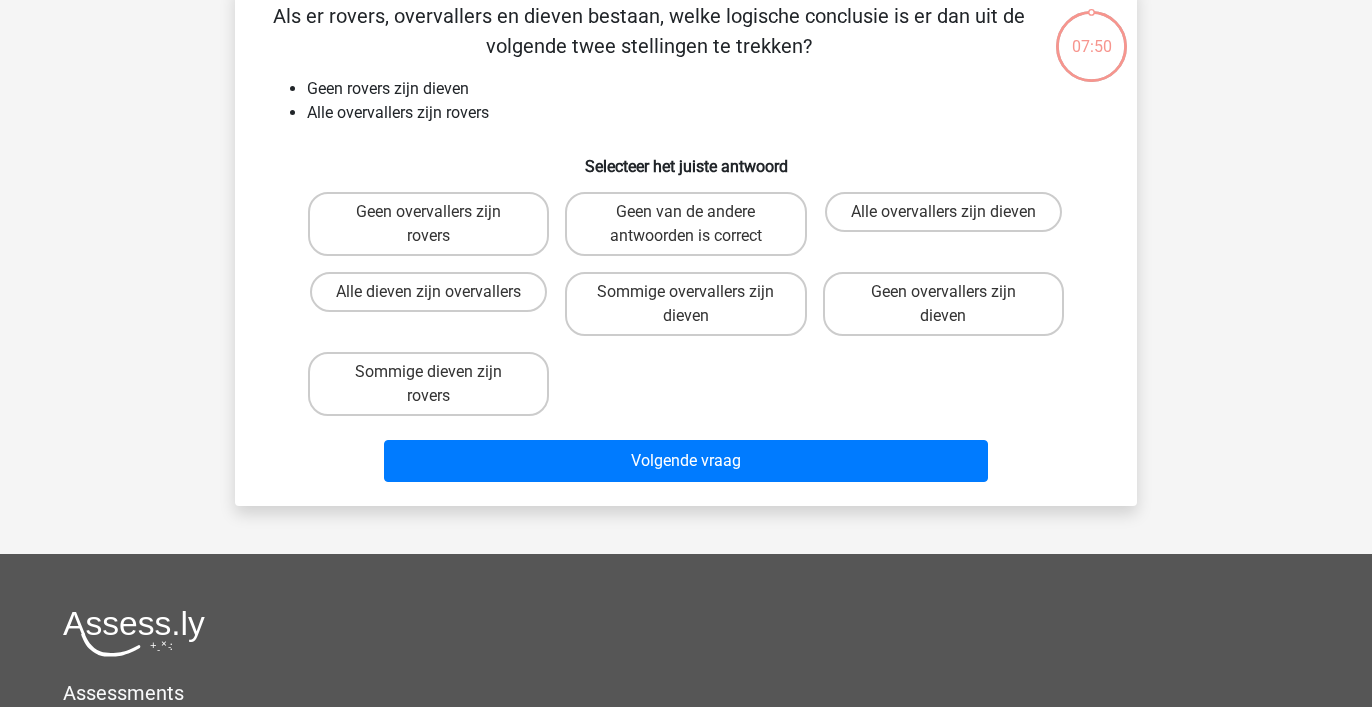 scroll, scrollTop: 92, scrollLeft: 0, axis: vertical 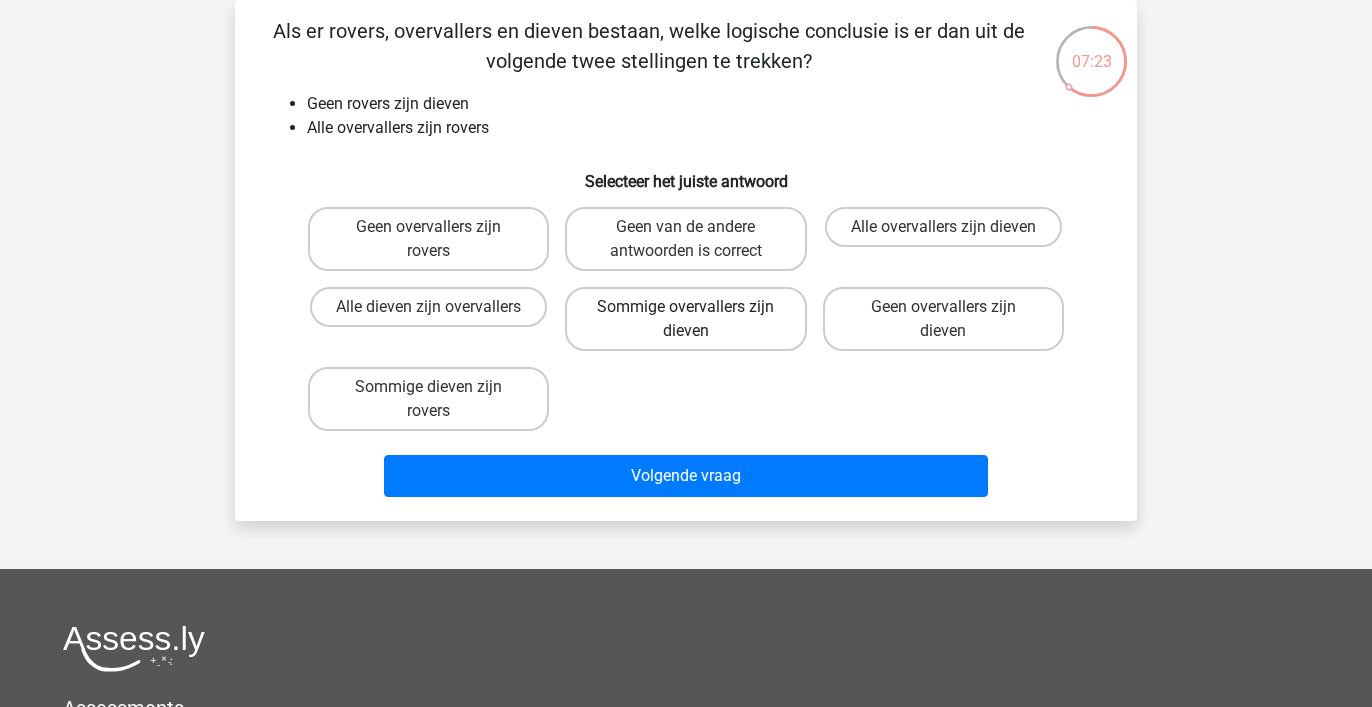 click on "Sommige overvallers zijn dieven" at bounding box center (685, 319) 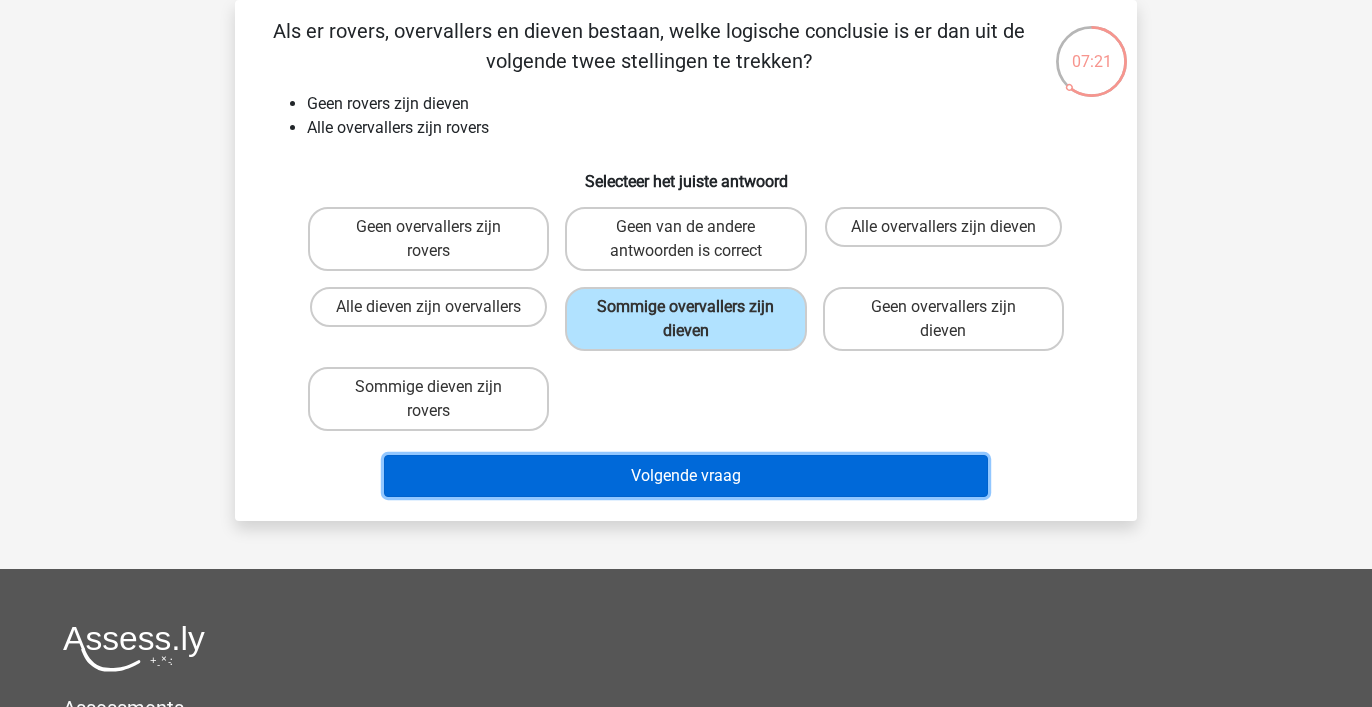 click on "Volgende vraag" at bounding box center [686, 476] 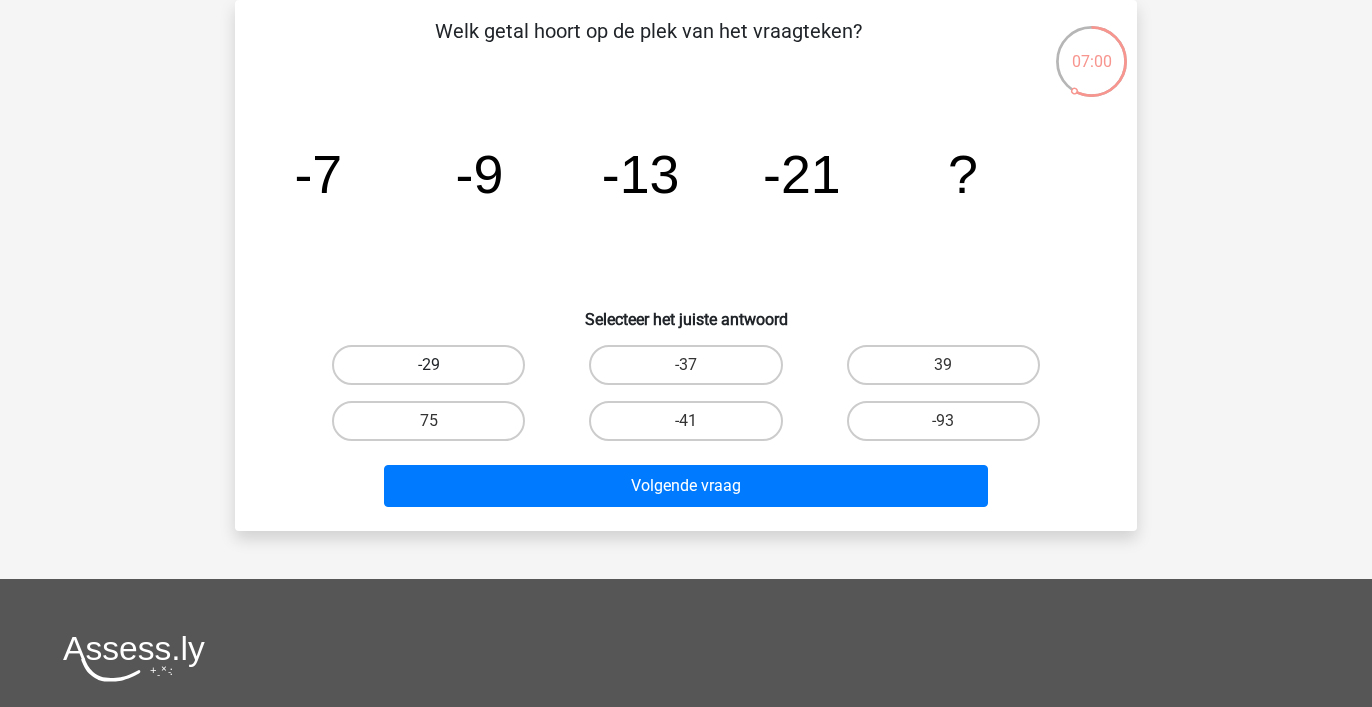 click on "-29" at bounding box center (428, 365) 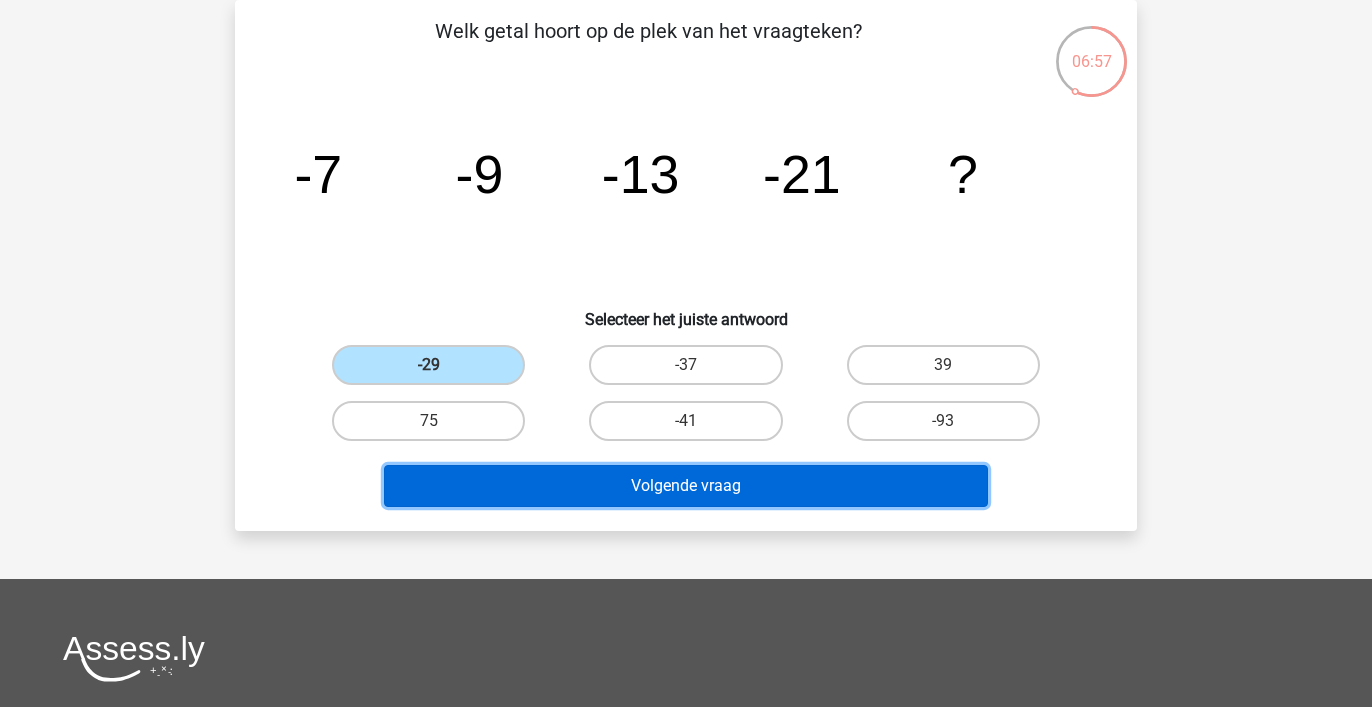click on "Volgende vraag" at bounding box center (686, 486) 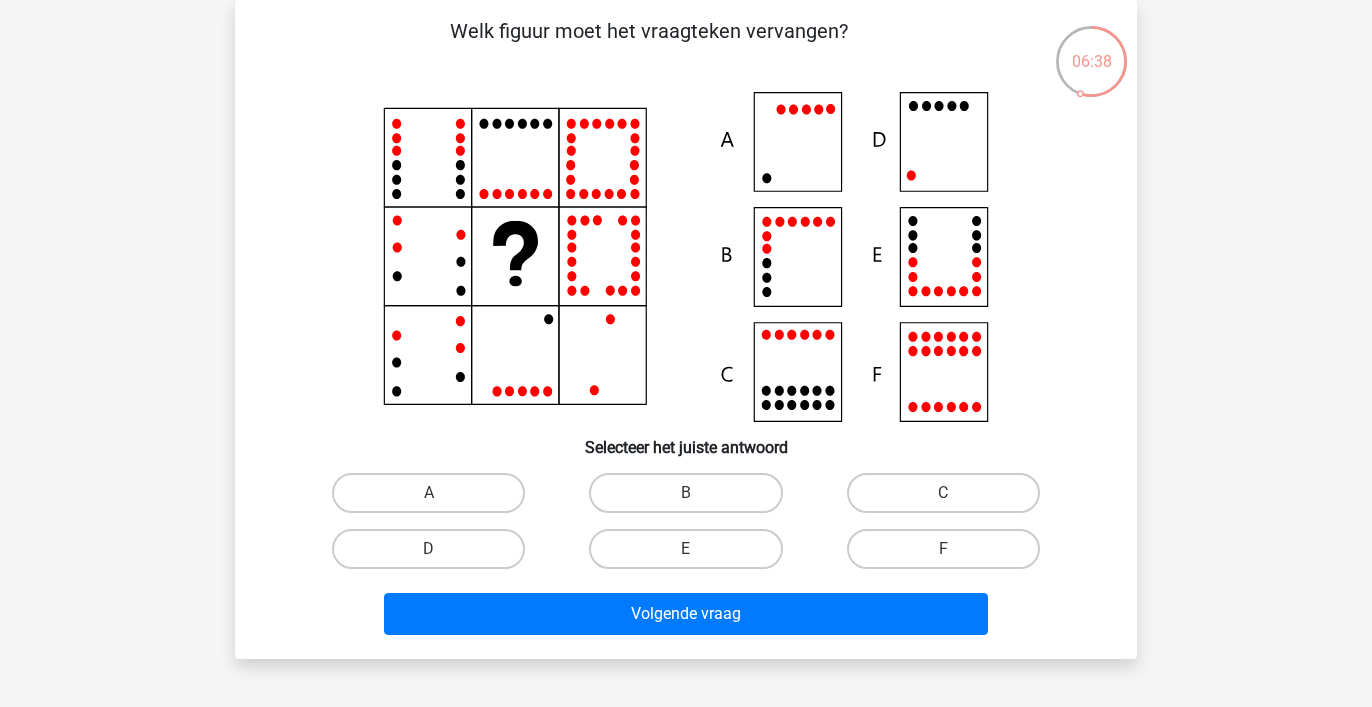 click 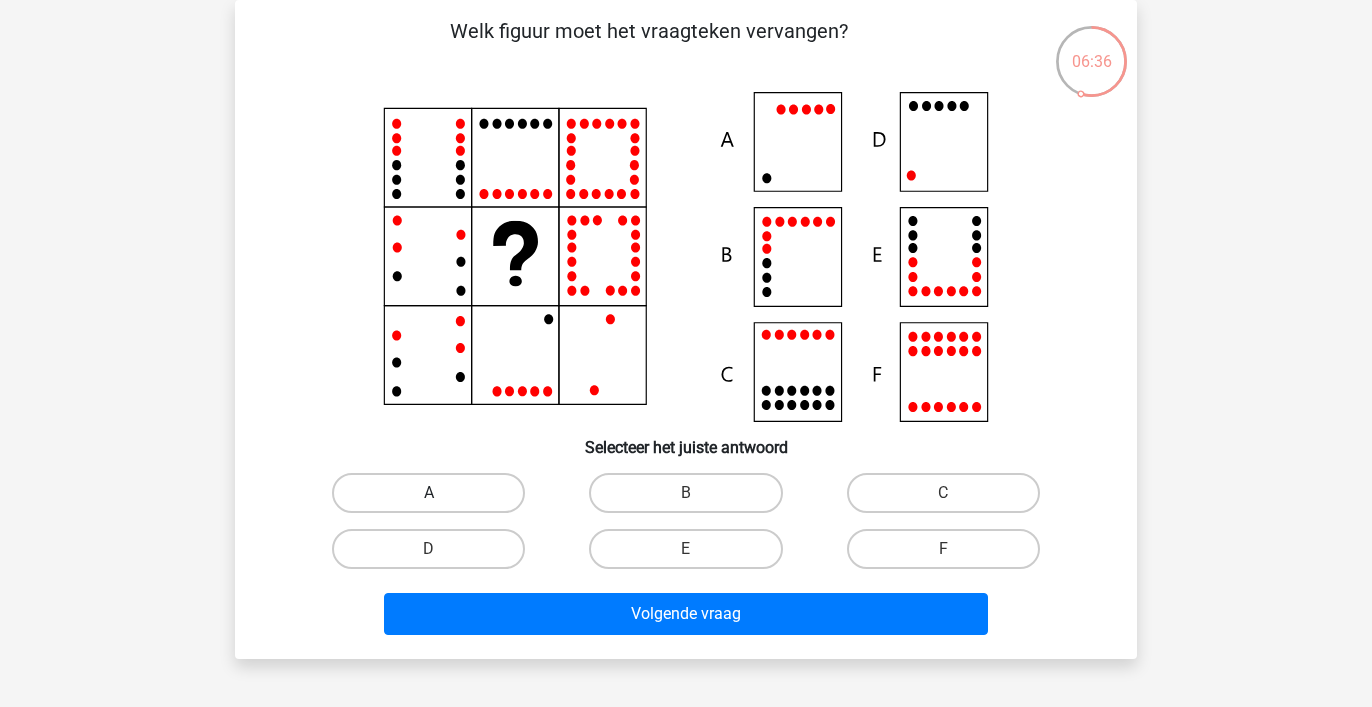 click on "A" at bounding box center [428, 493] 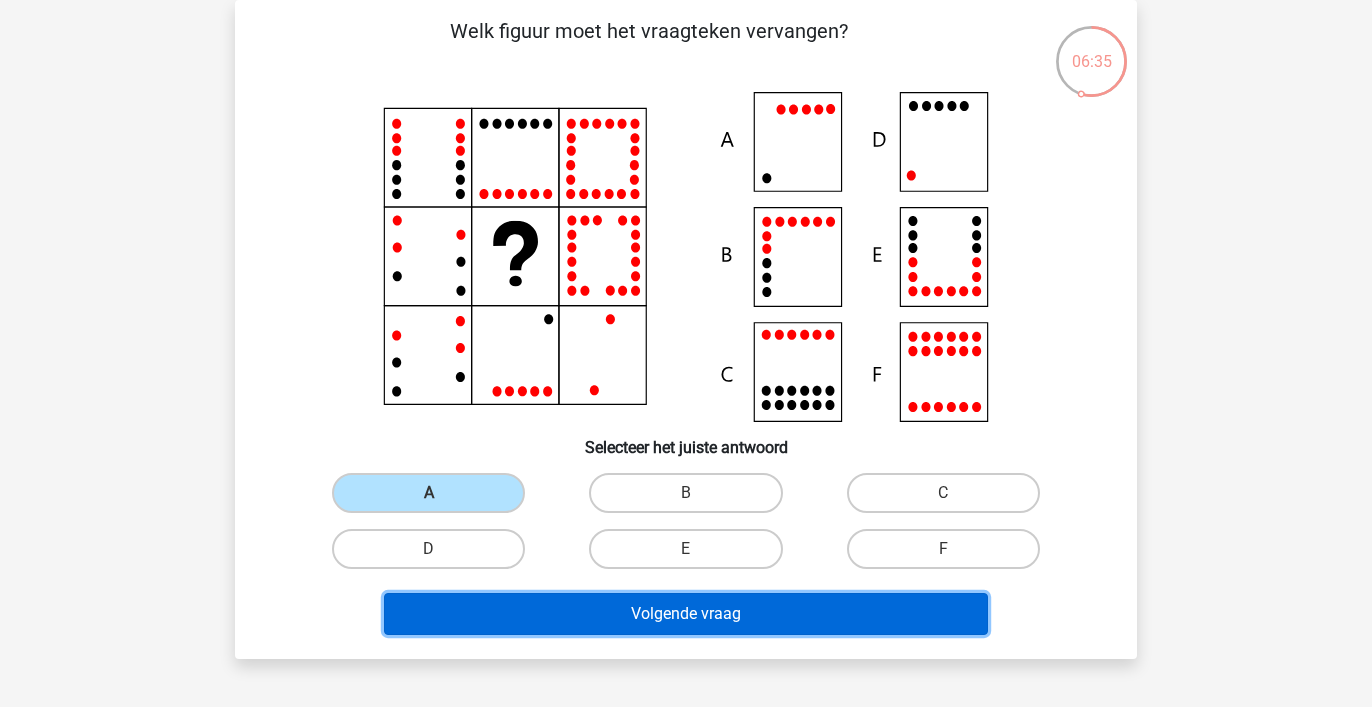 click on "Volgende vraag" at bounding box center (686, 614) 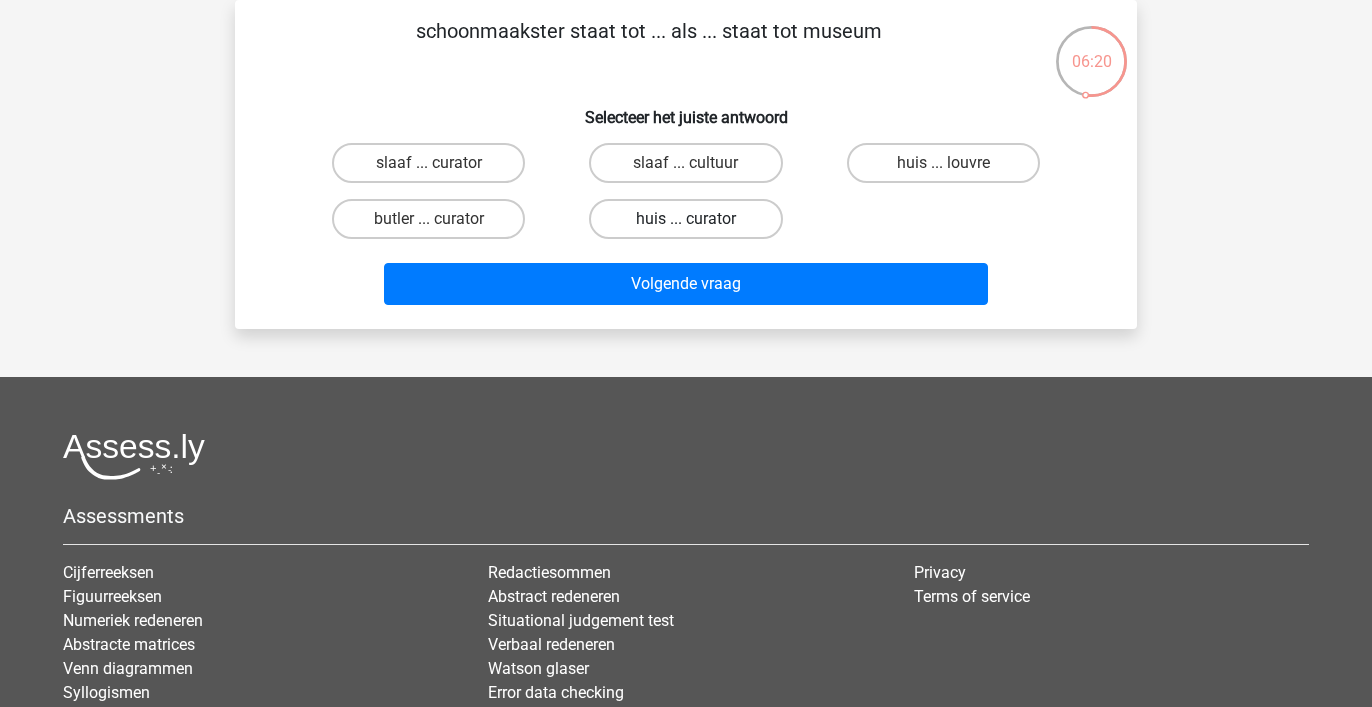 click on "huis ... curator" at bounding box center (685, 219) 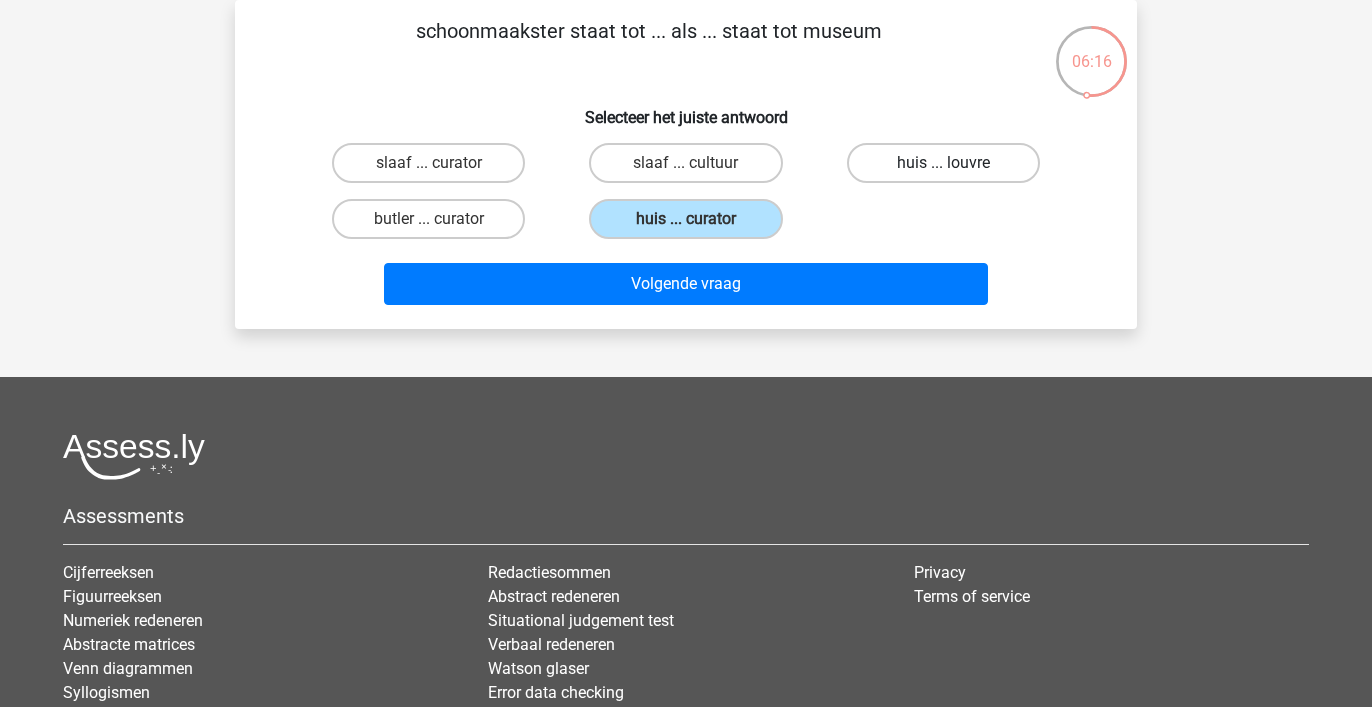 click on "huis ... louvre" at bounding box center (943, 163) 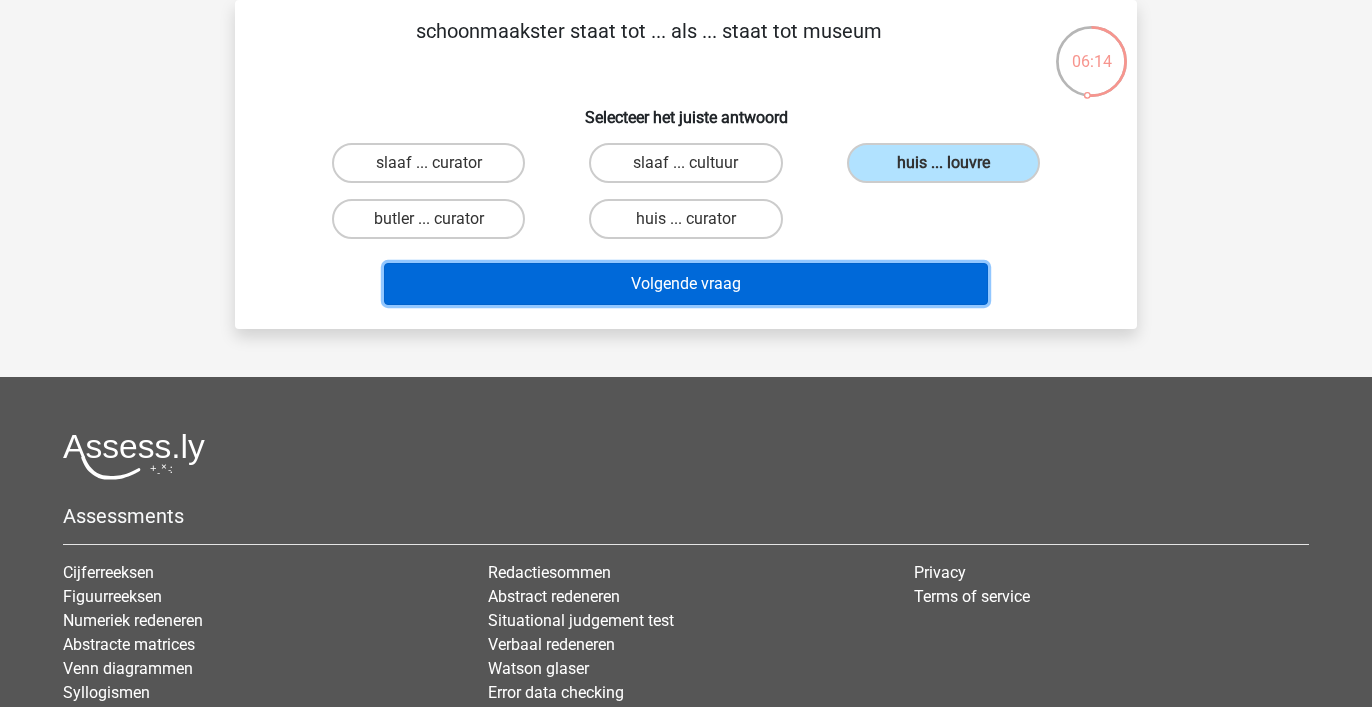 click on "Volgende vraag" at bounding box center (686, 284) 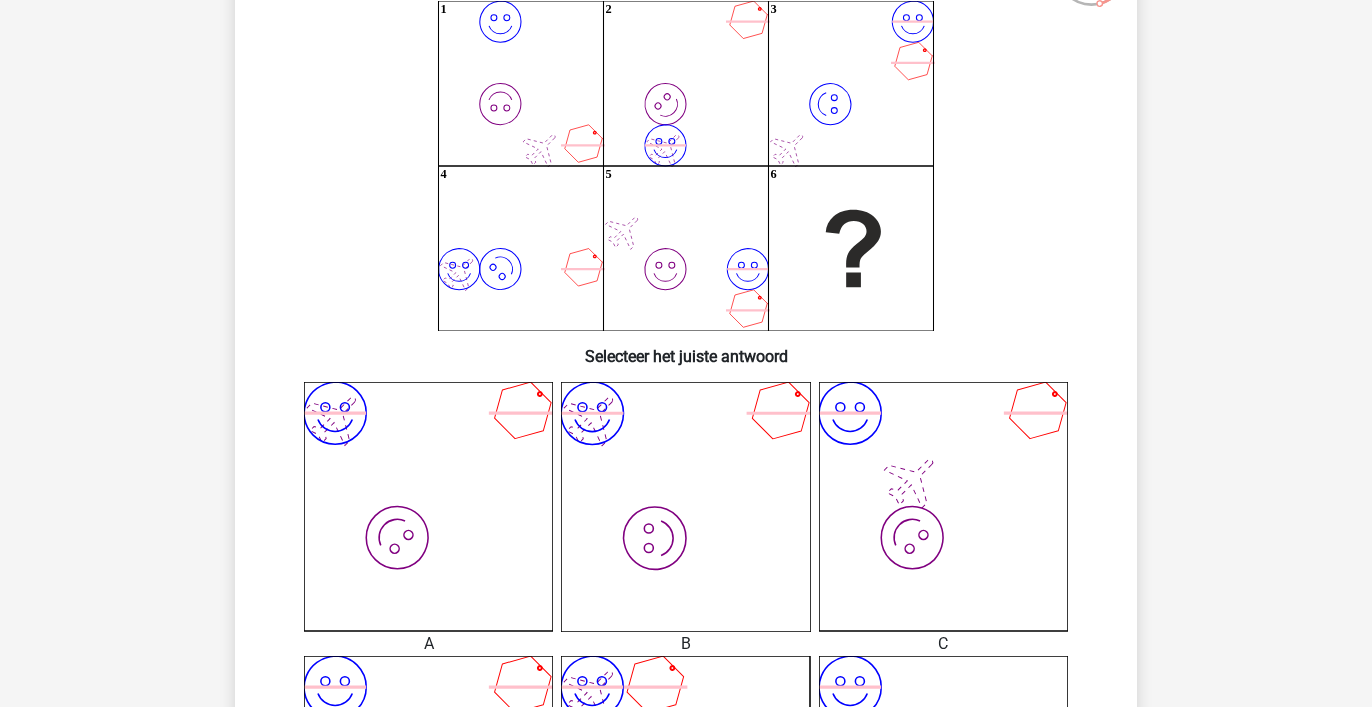 scroll, scrollTop: 207, scrollLeft: 0, axis: vertical 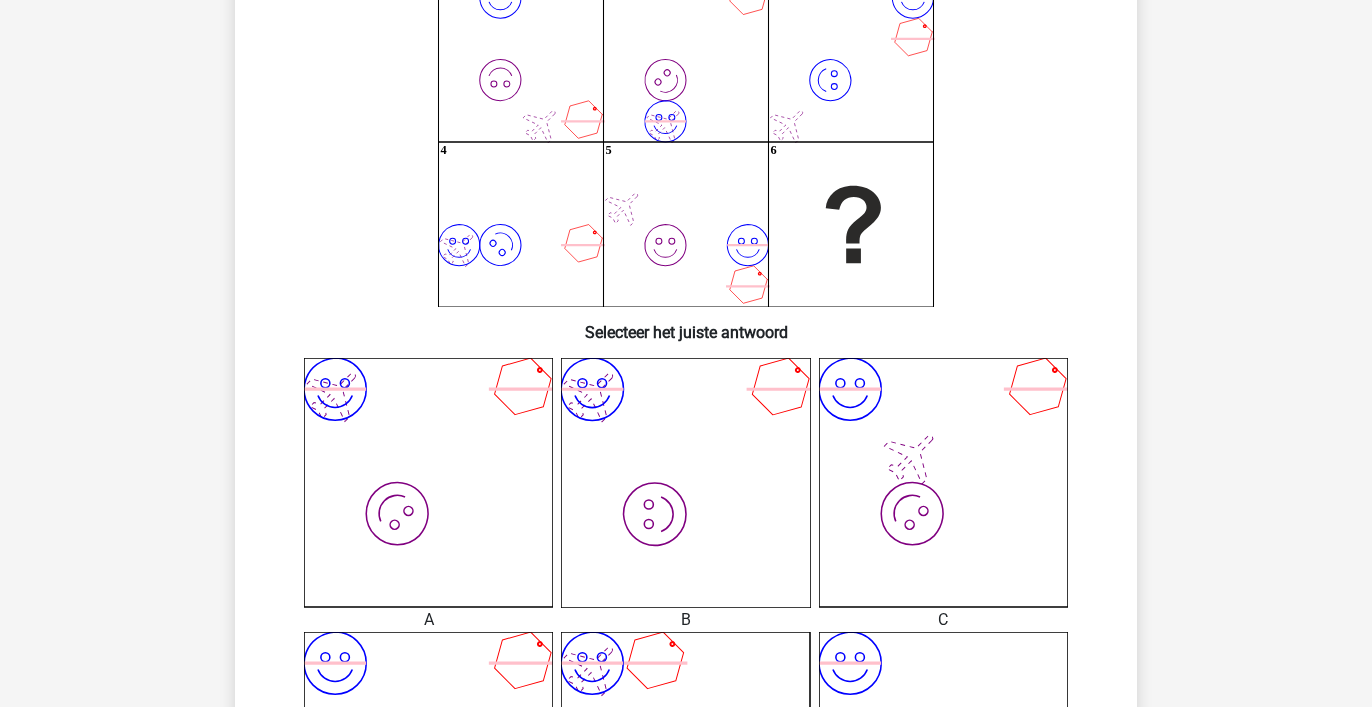 click on "image/svg+xml
image/svg+xml" 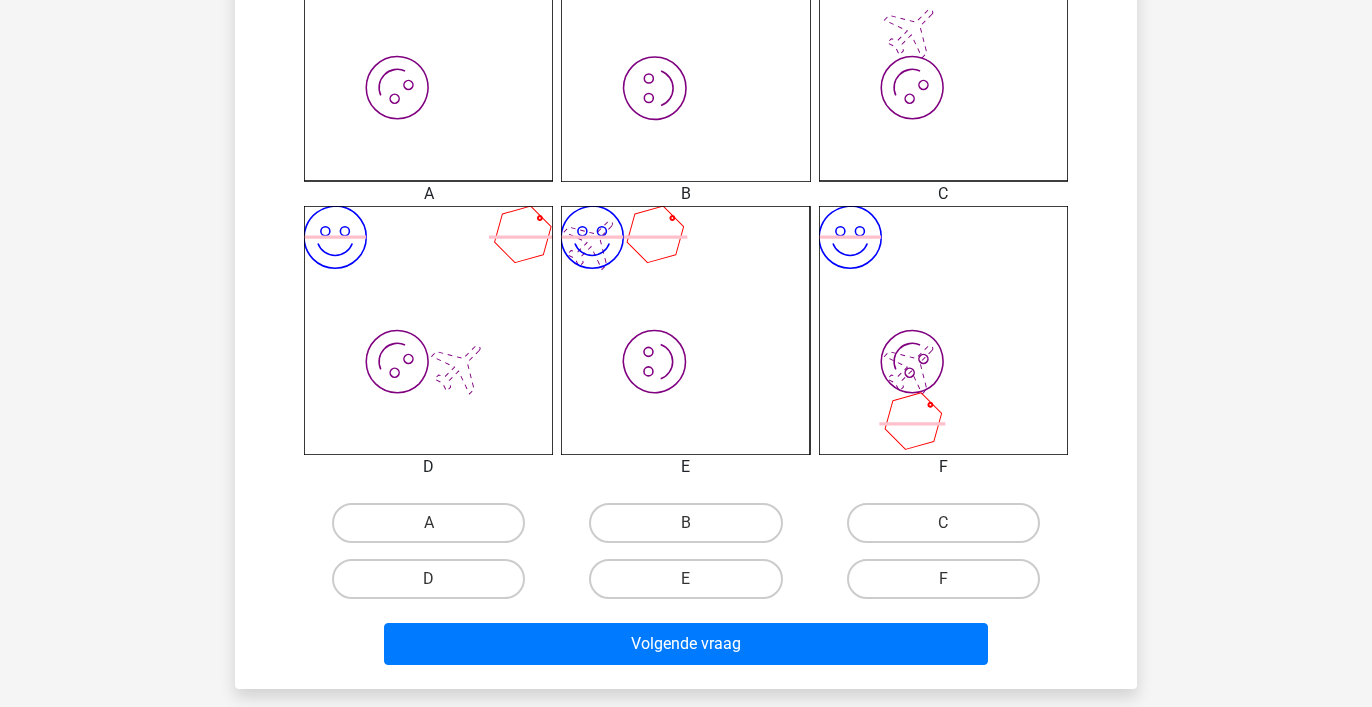 scroll, scrollTop: 681, scrollLeft: 0, axis: vertical 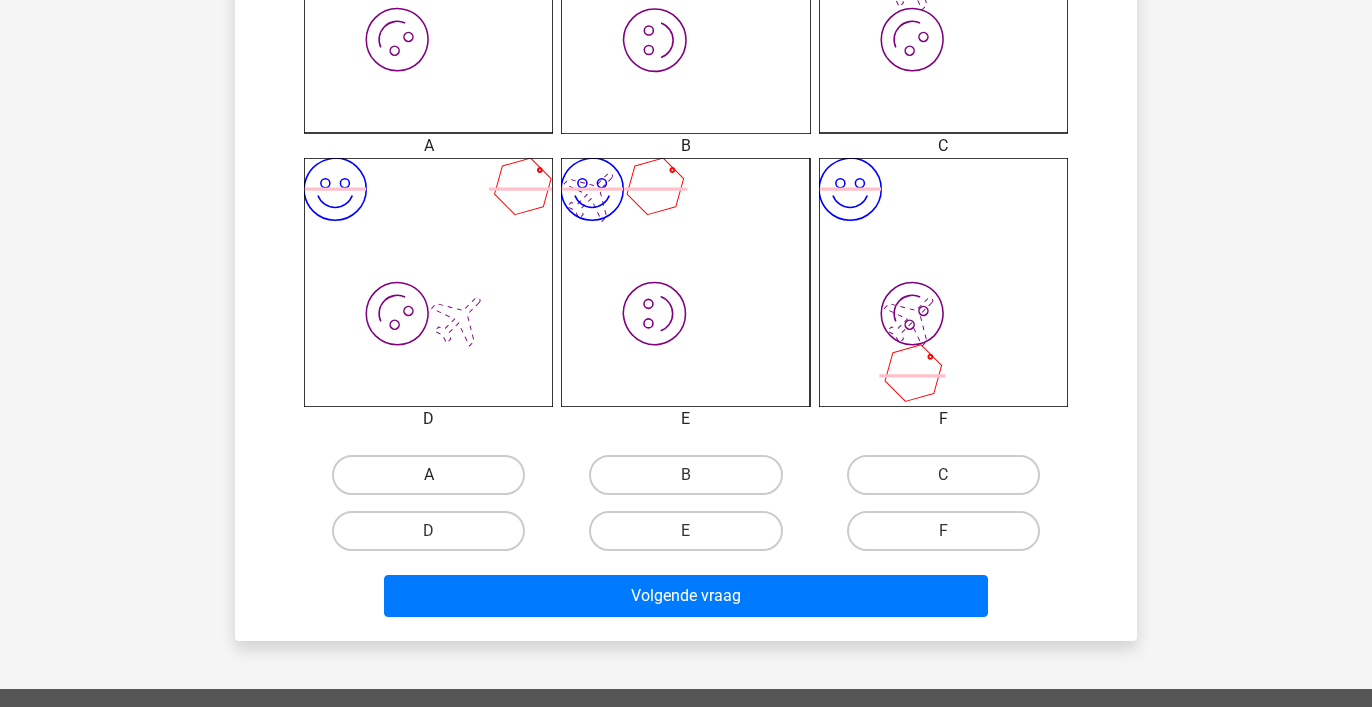 click on "A" at bounding box center (428, 475) 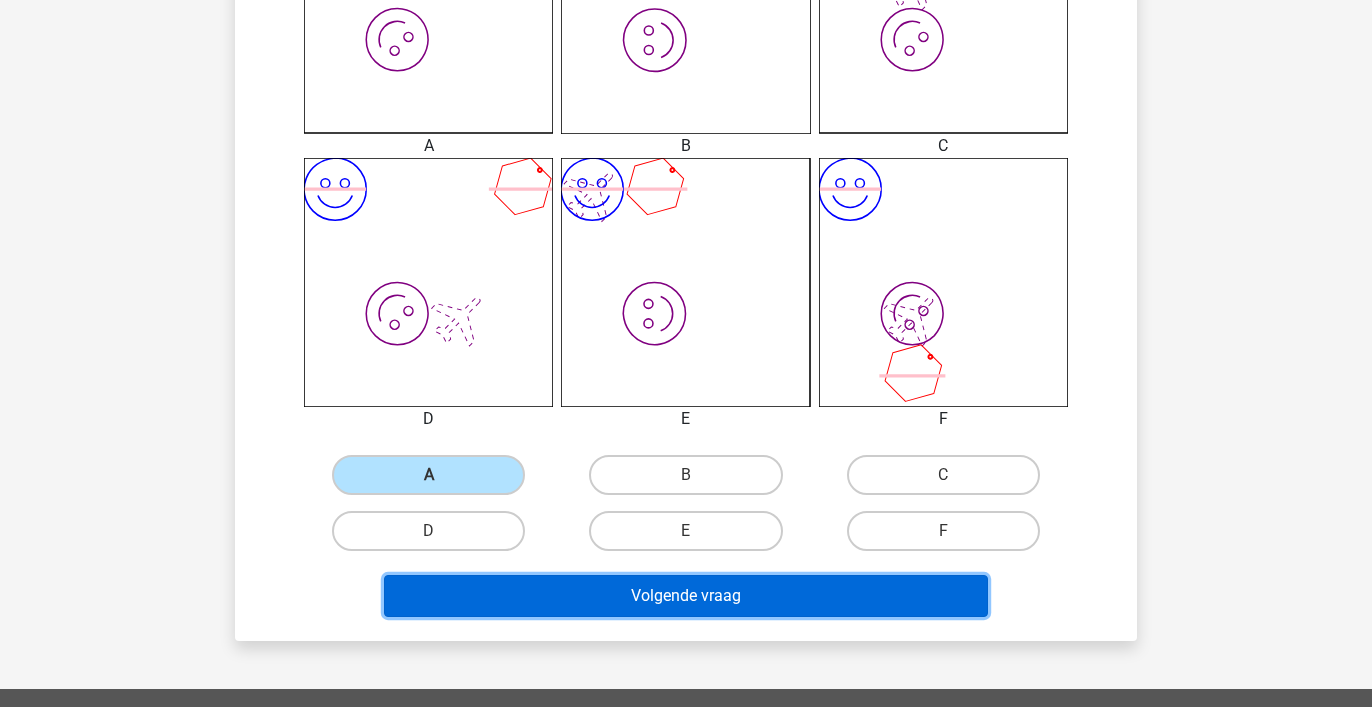 click on "Volgende vraag" at bounding box center [686, 596] 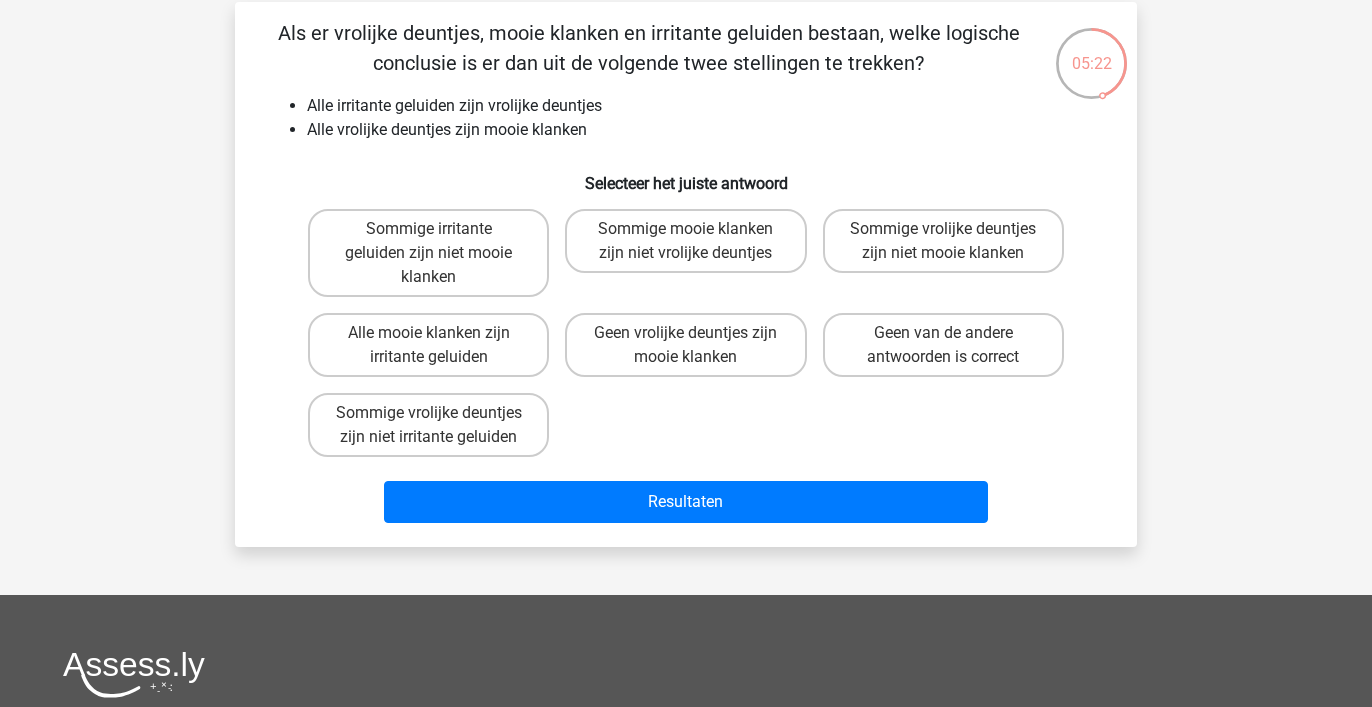 scroll, scrollTop: 87, scrollLeft: 0, axis: vertical 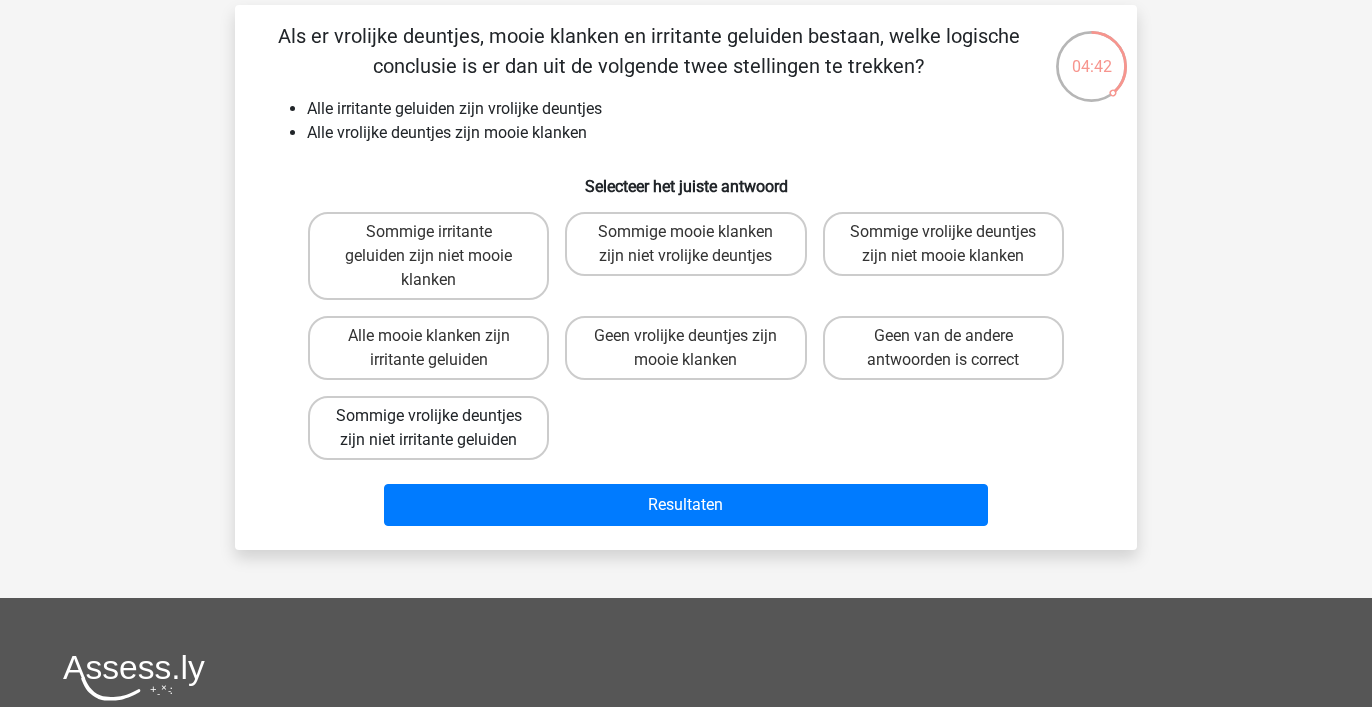click on "Sommige vrolijke deuntjes zijn niet irritante geluiden" at bounding box center [428, 428] 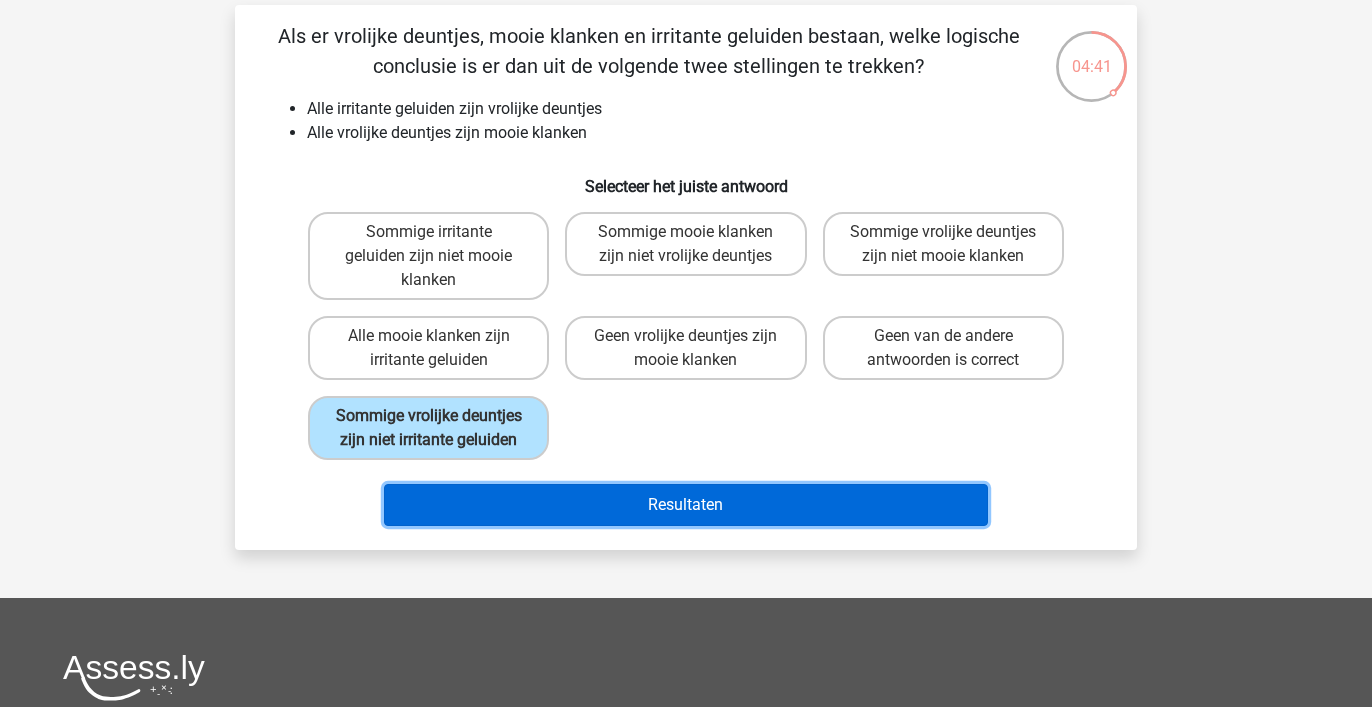 click on "Resultaten" at bounding box center (686, 505) 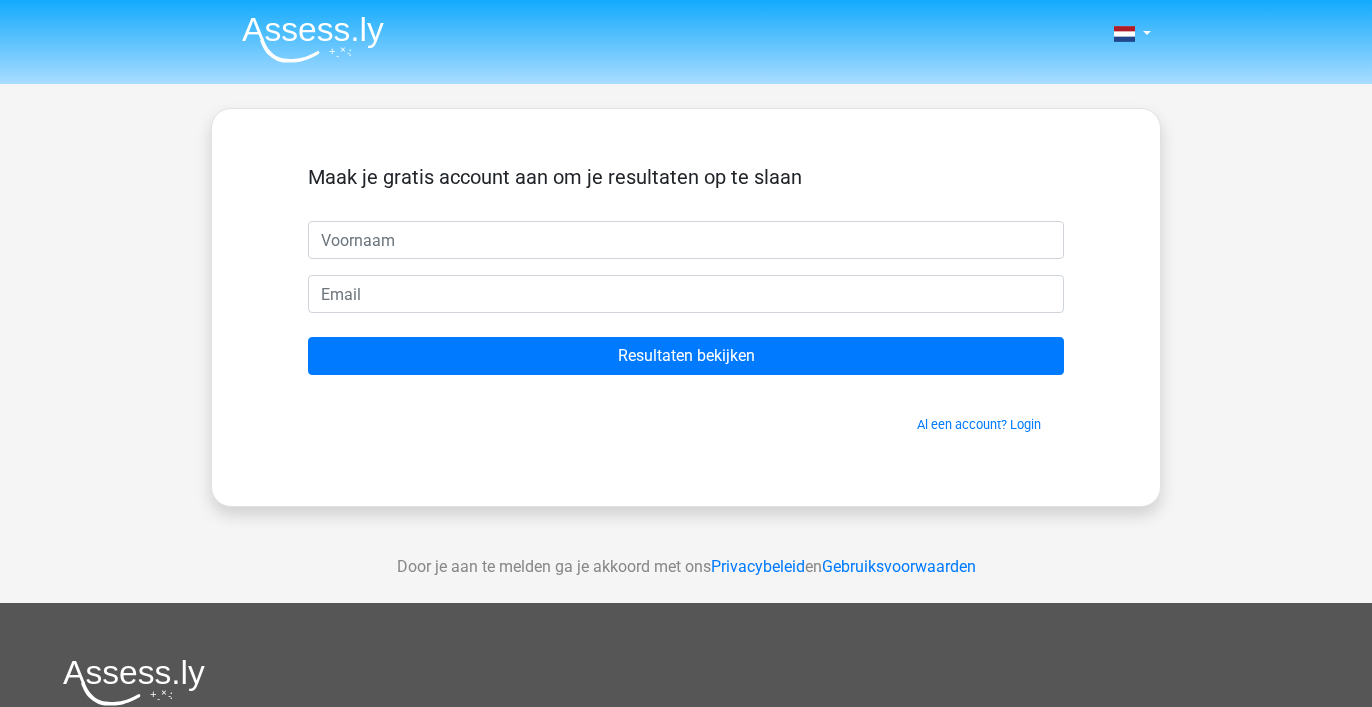 scroll, scrollTop: 0, scrollLeft: 0, axis: both 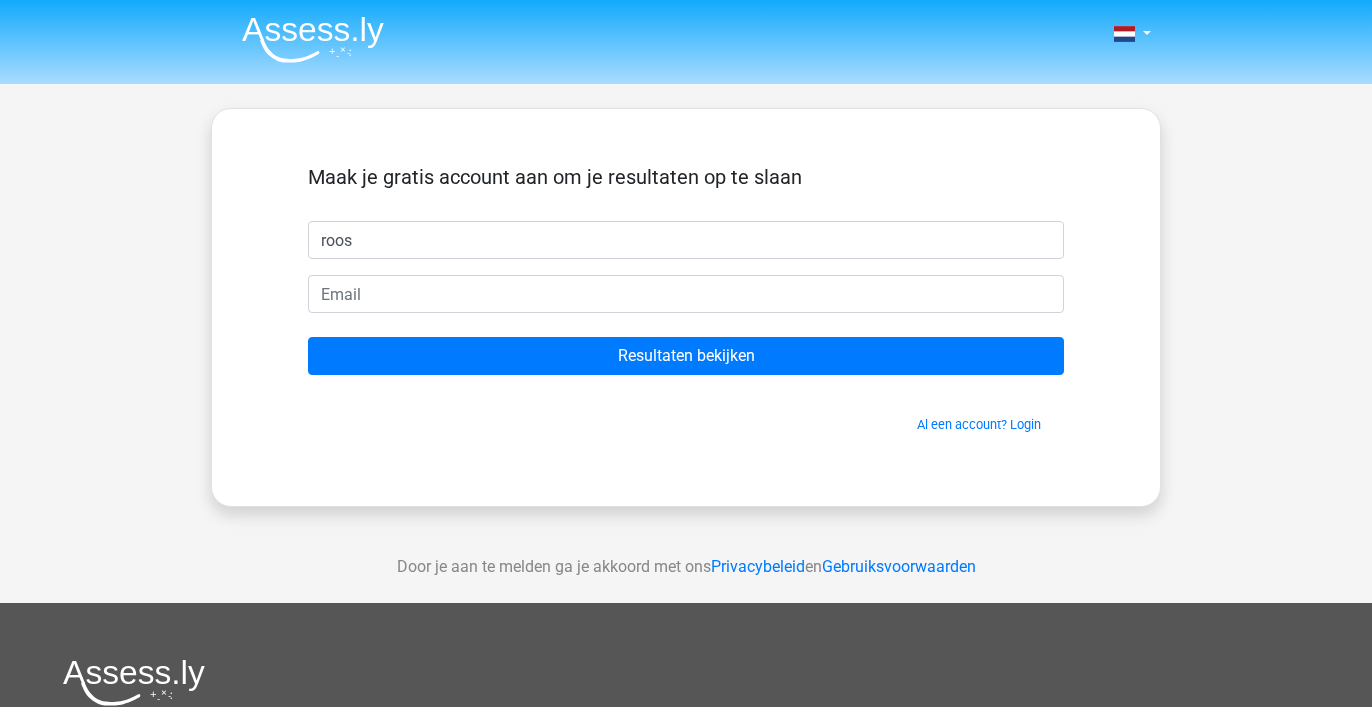 type on "roos" 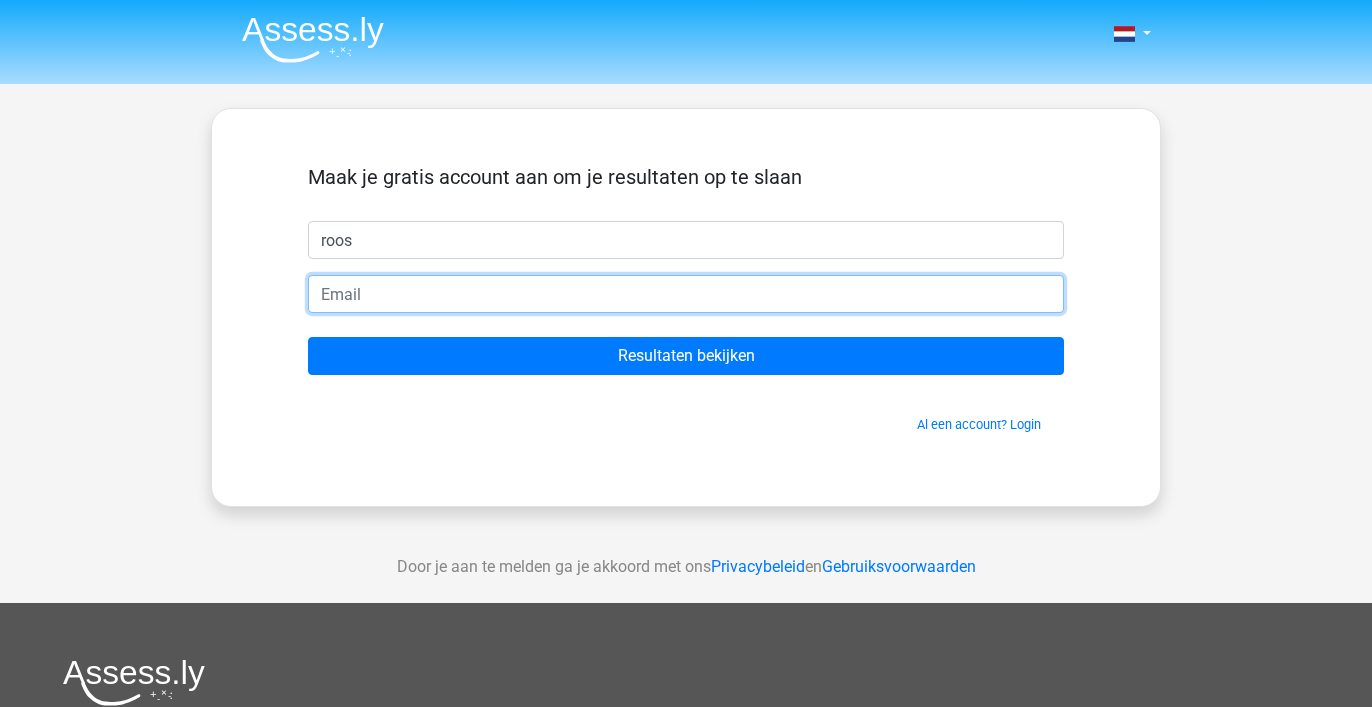 click at bounding box center (686, 294) 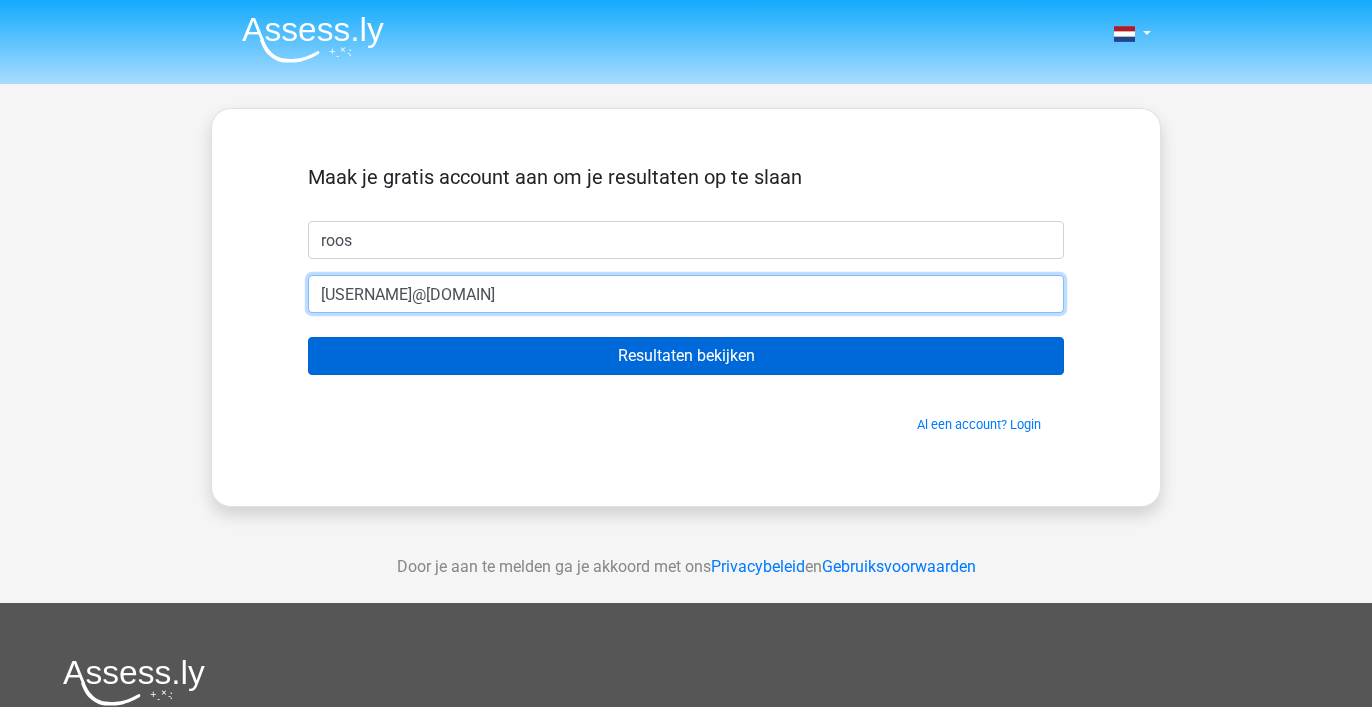 type on "[EMAIL]" 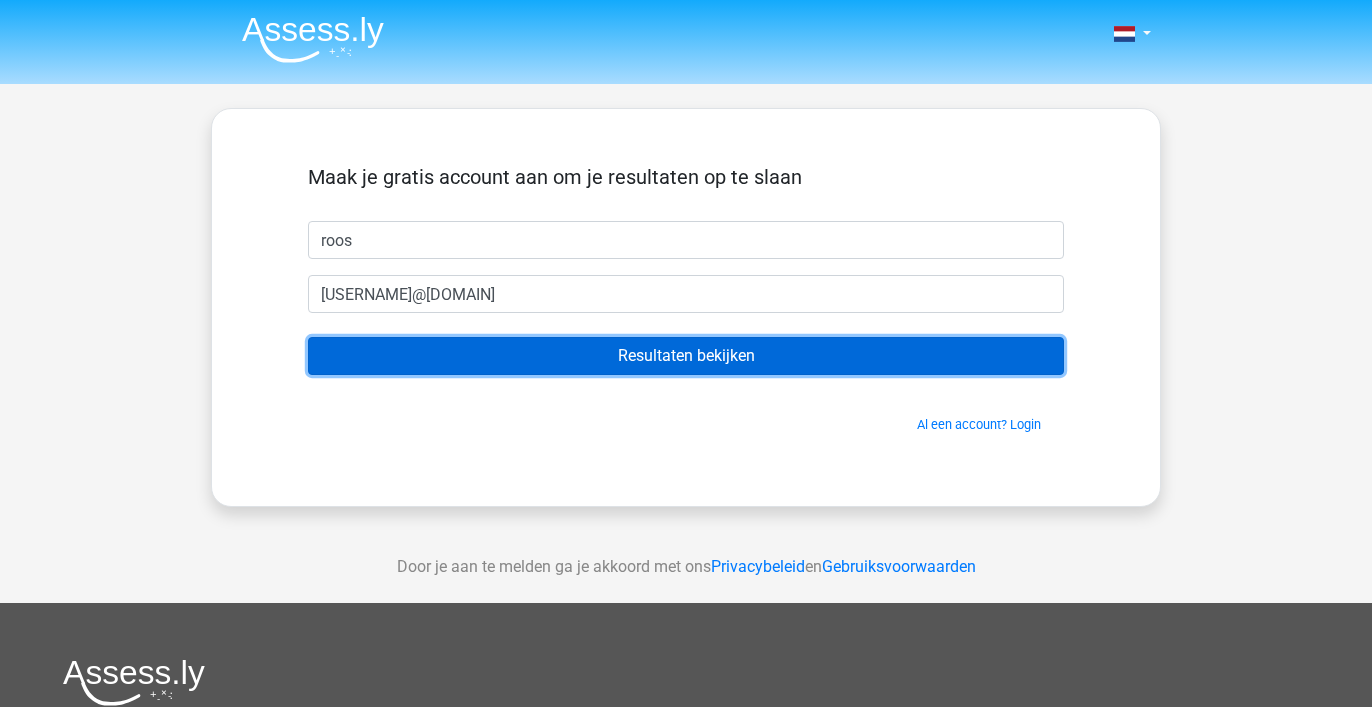 click on "Resultaten bekijken" at bounding box center (686, 356) 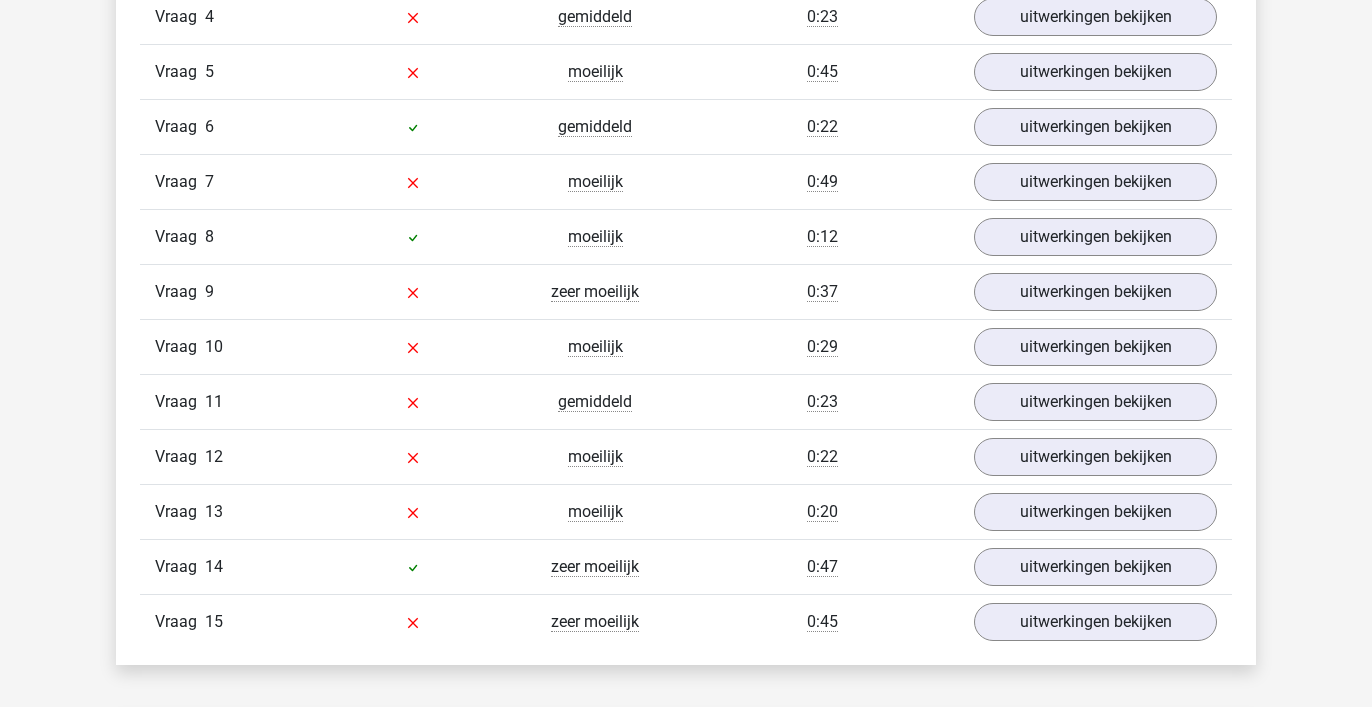 scroll, scrollTop: 2585, scrollLeft: 0, axis: vertical 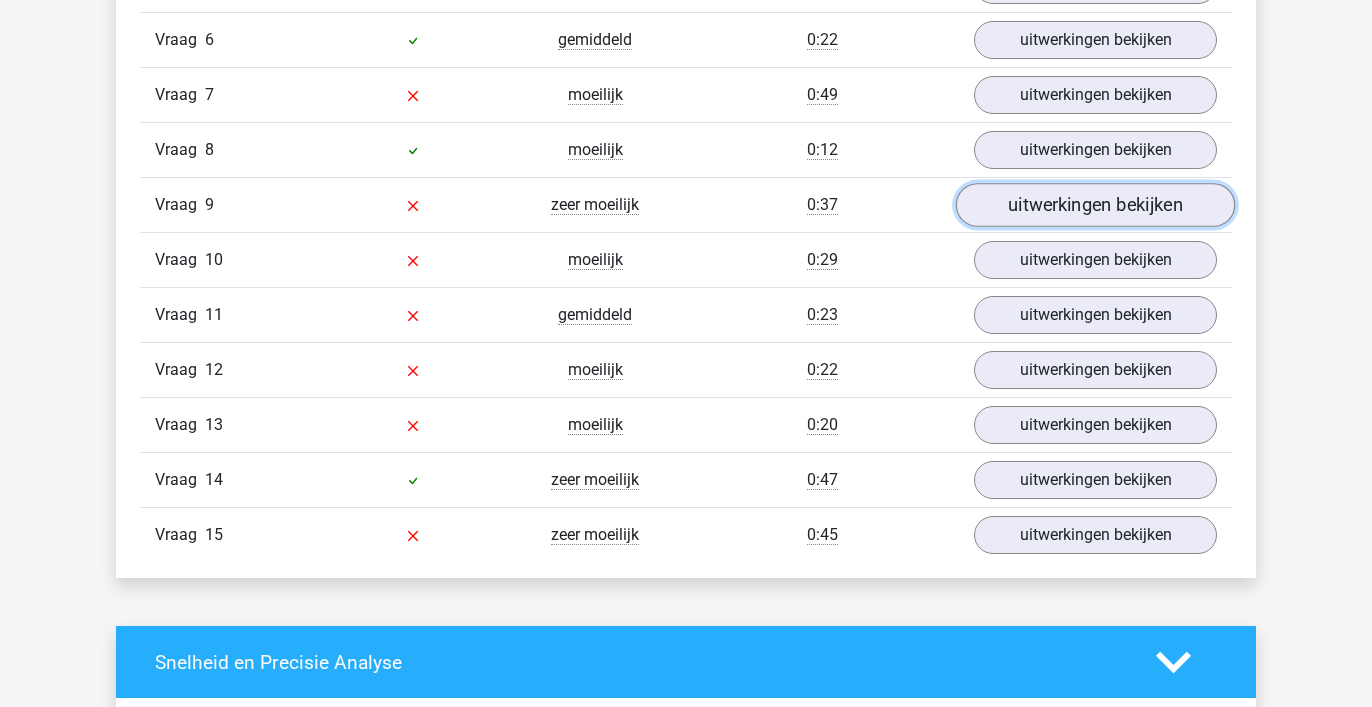 click on "uitwerkingen bekijken" at bounding box center (1095, 205) 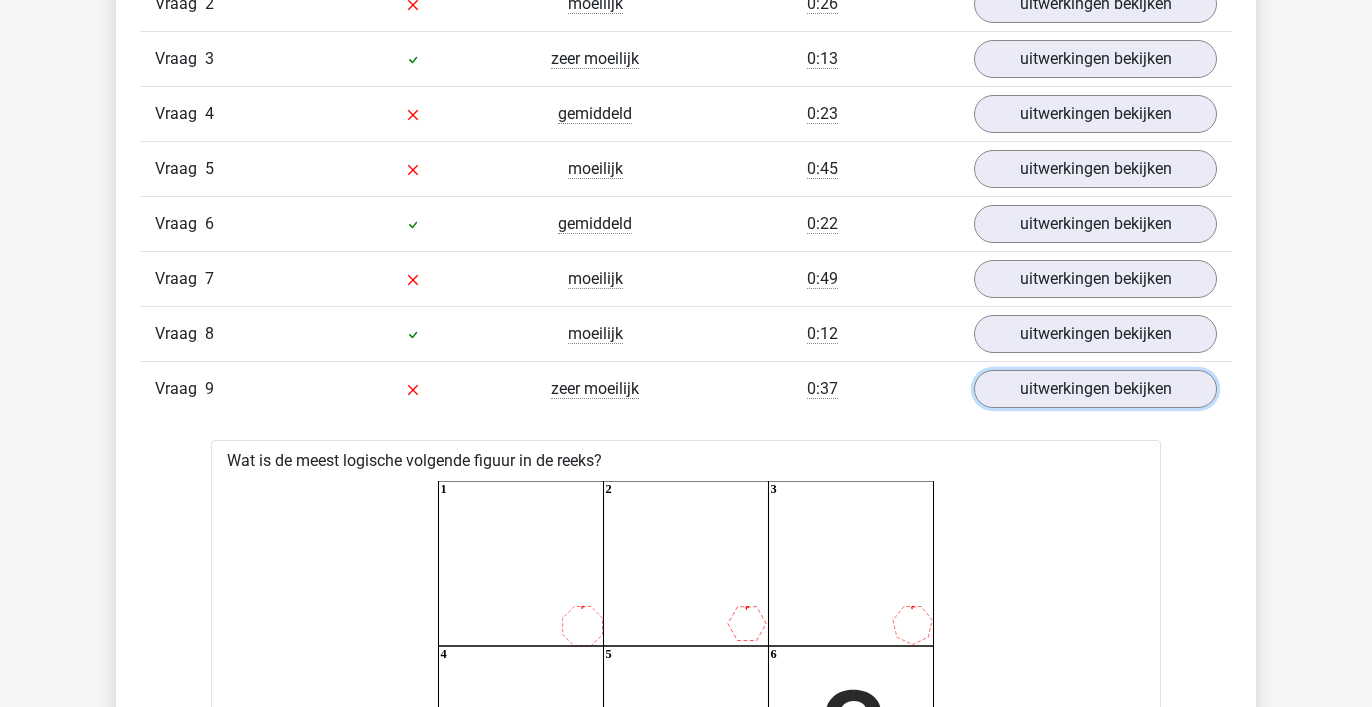 scroll, scrollTop: 2099, scrollLeft: 0, axis: vertical 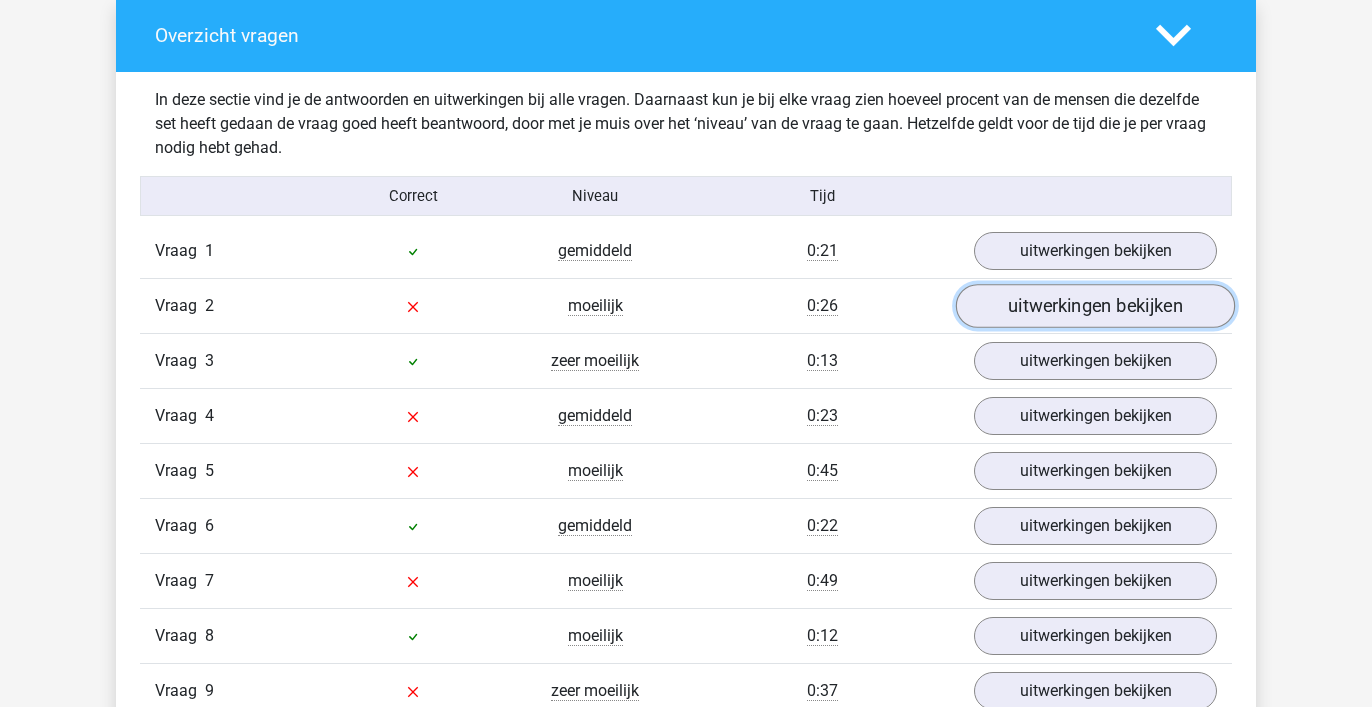 click on "uitwerkingen bekijken" at bounding box center [1095, 306] 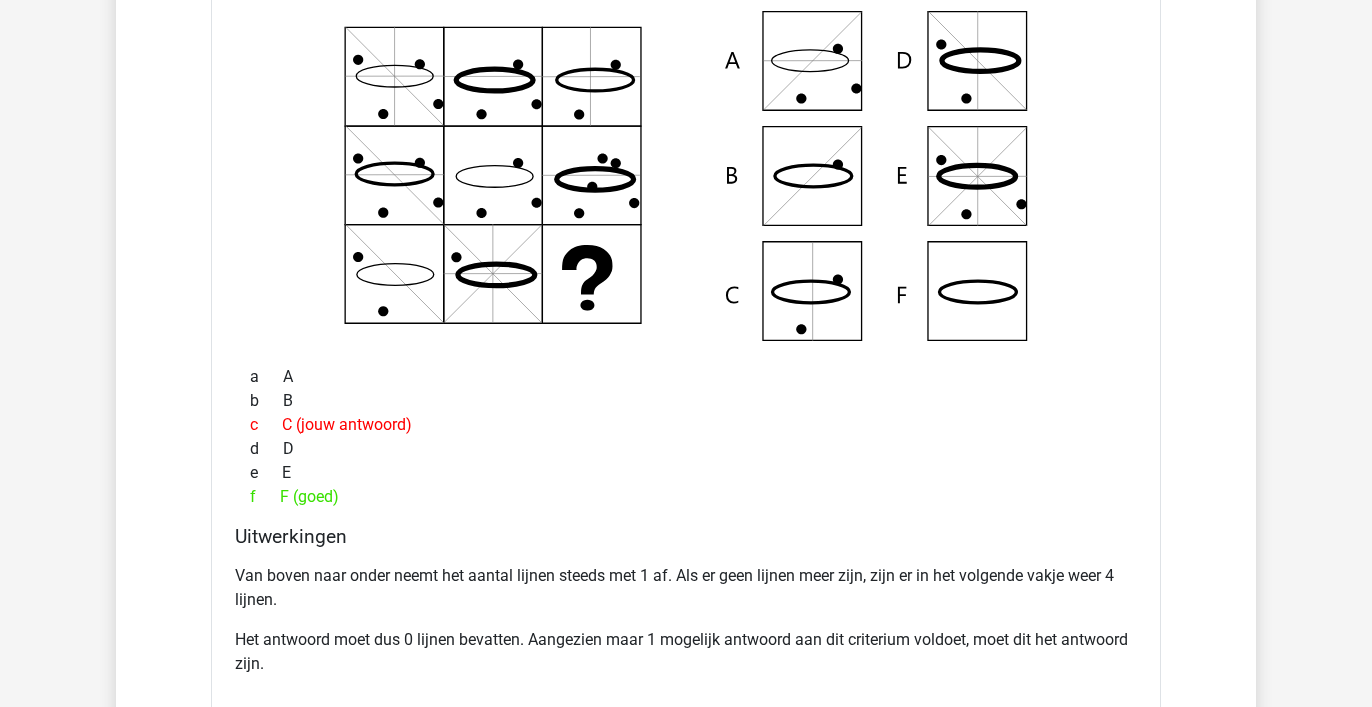 scroll, scrollTop: 3034, scrollLeft: 0, axis: vertical 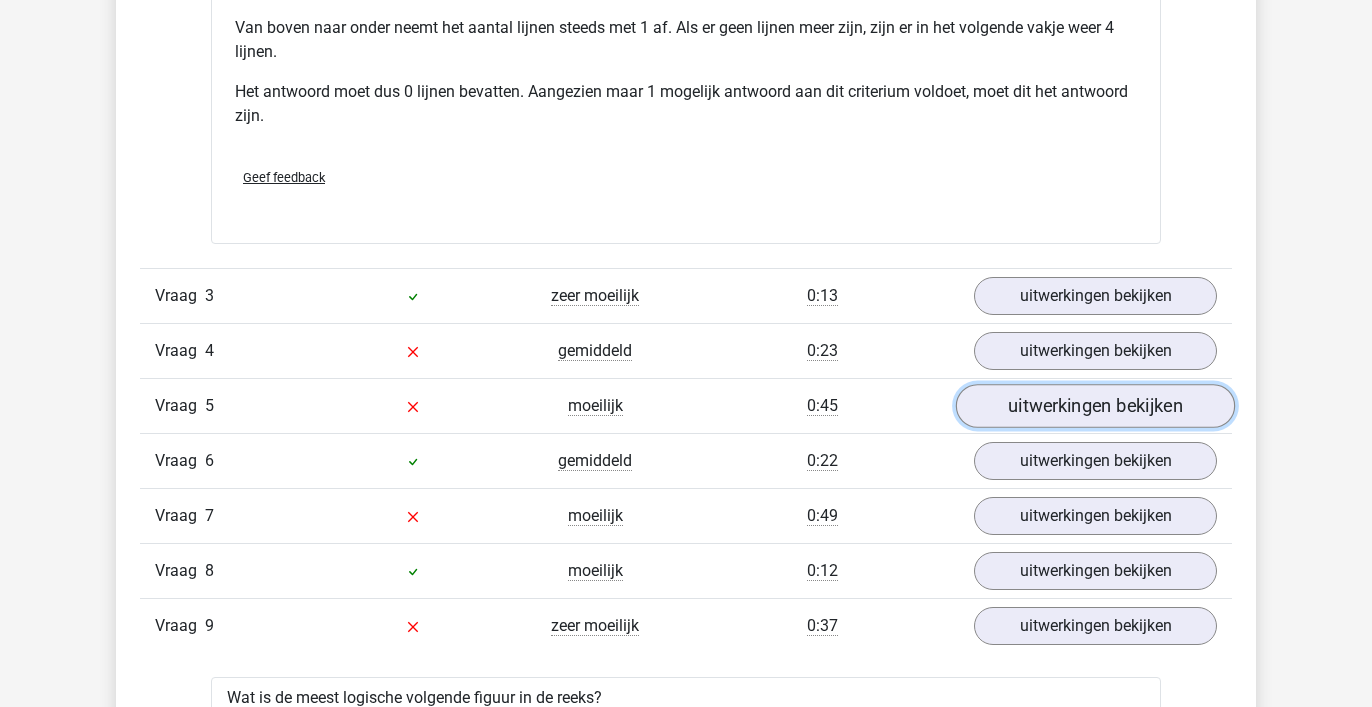 click on "uitwerkingen bekijken" at bounding box center (1095, 406) 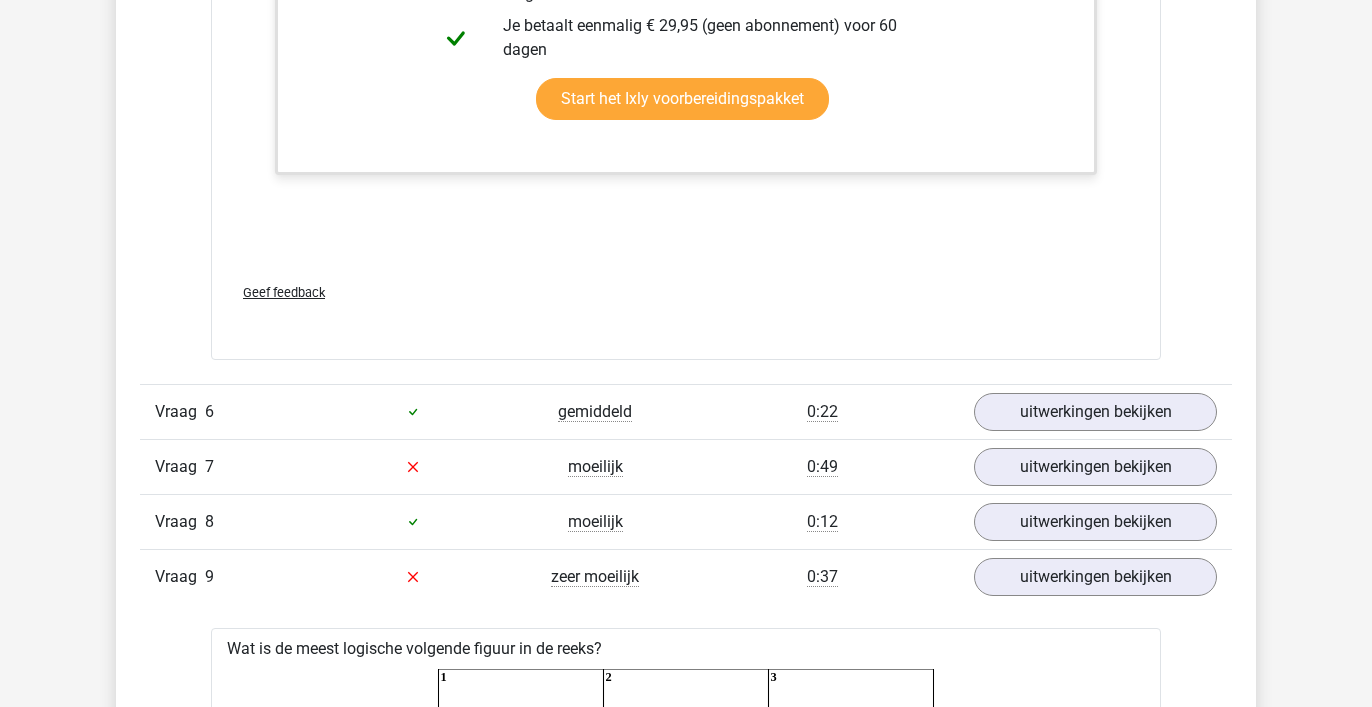 scroll, scrollTop: 4163, scrollLeft: 0, axis: vertical 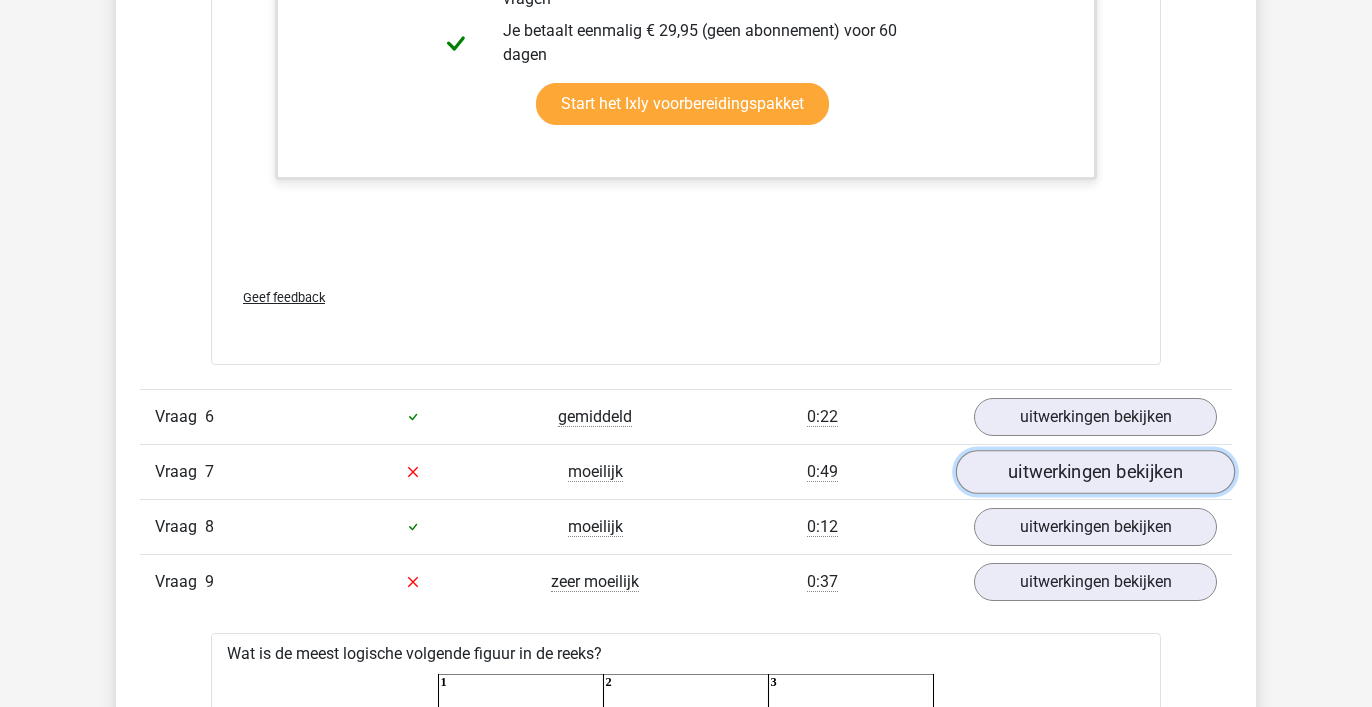 click on "uitwerkingen bekijken" at bounding box center [1095, 472] 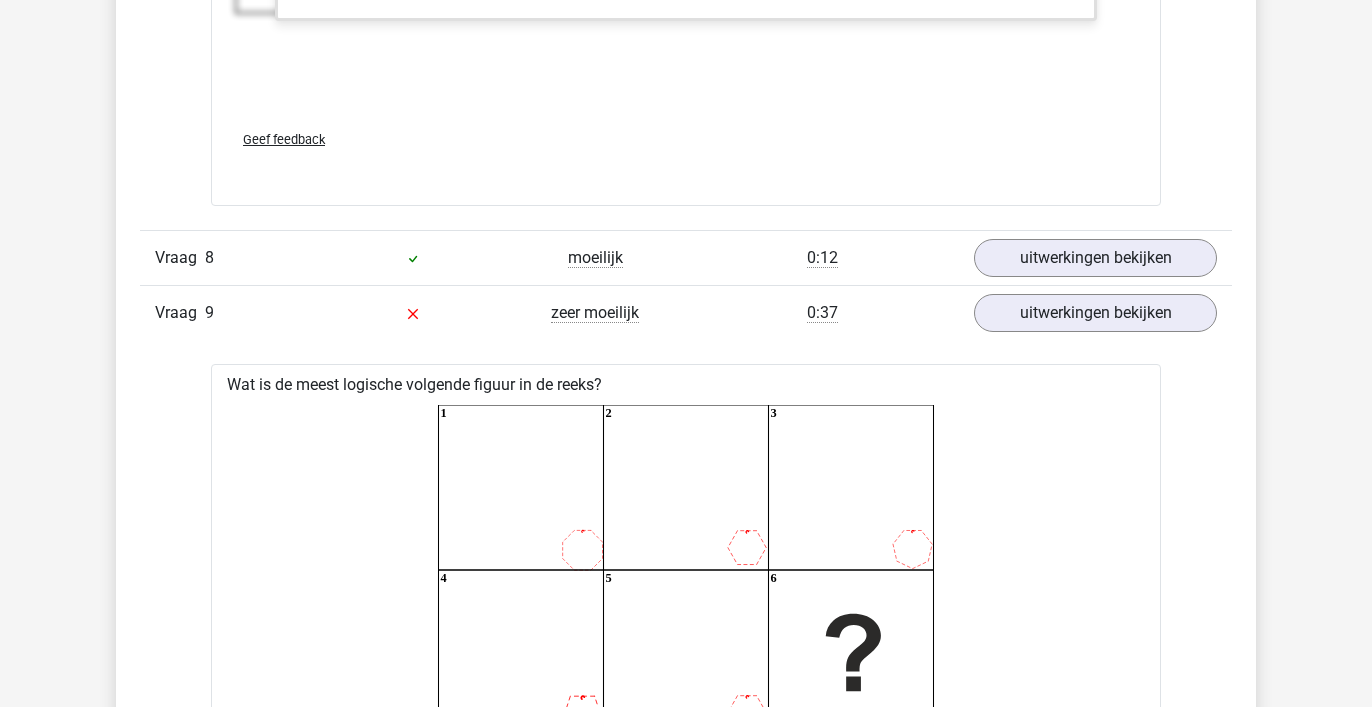 scroll, scrollTop: 5844, scrollLeft: 0, axis: vertical 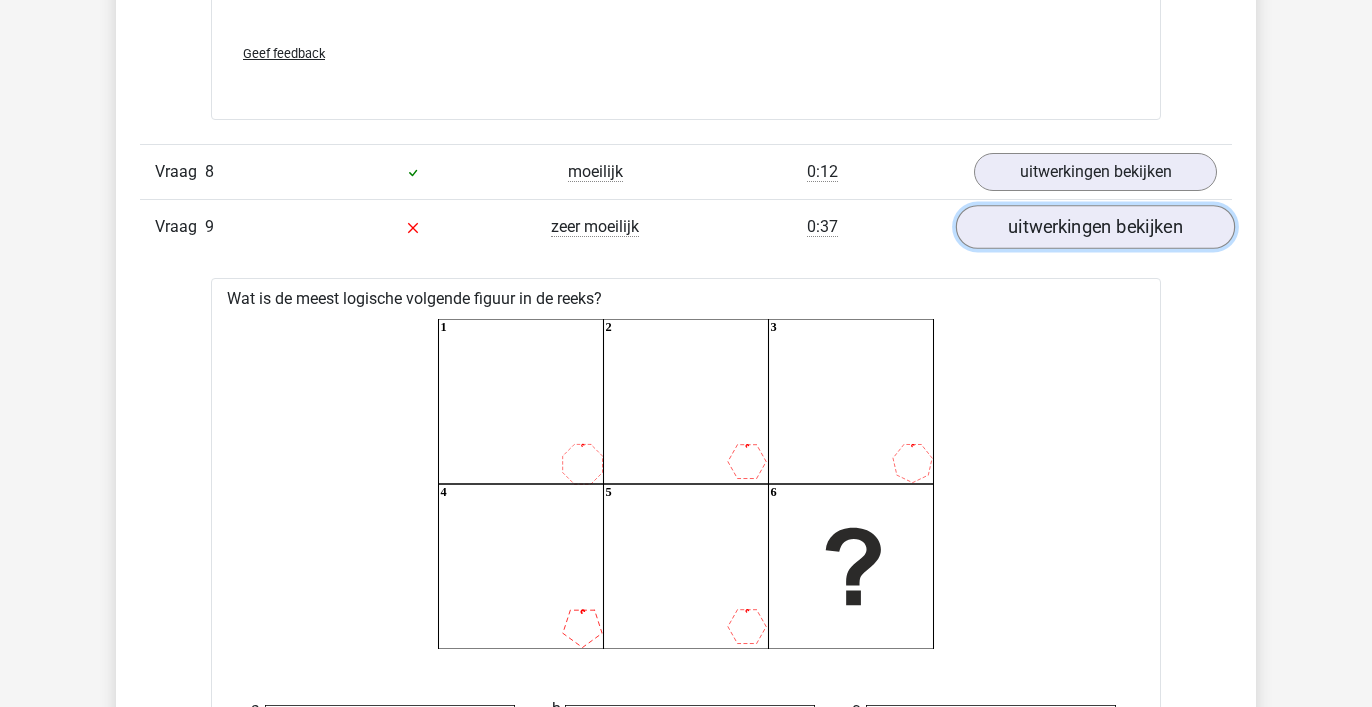 click on "uitwerkingen bekijken" at bounding box center [1095, 227] 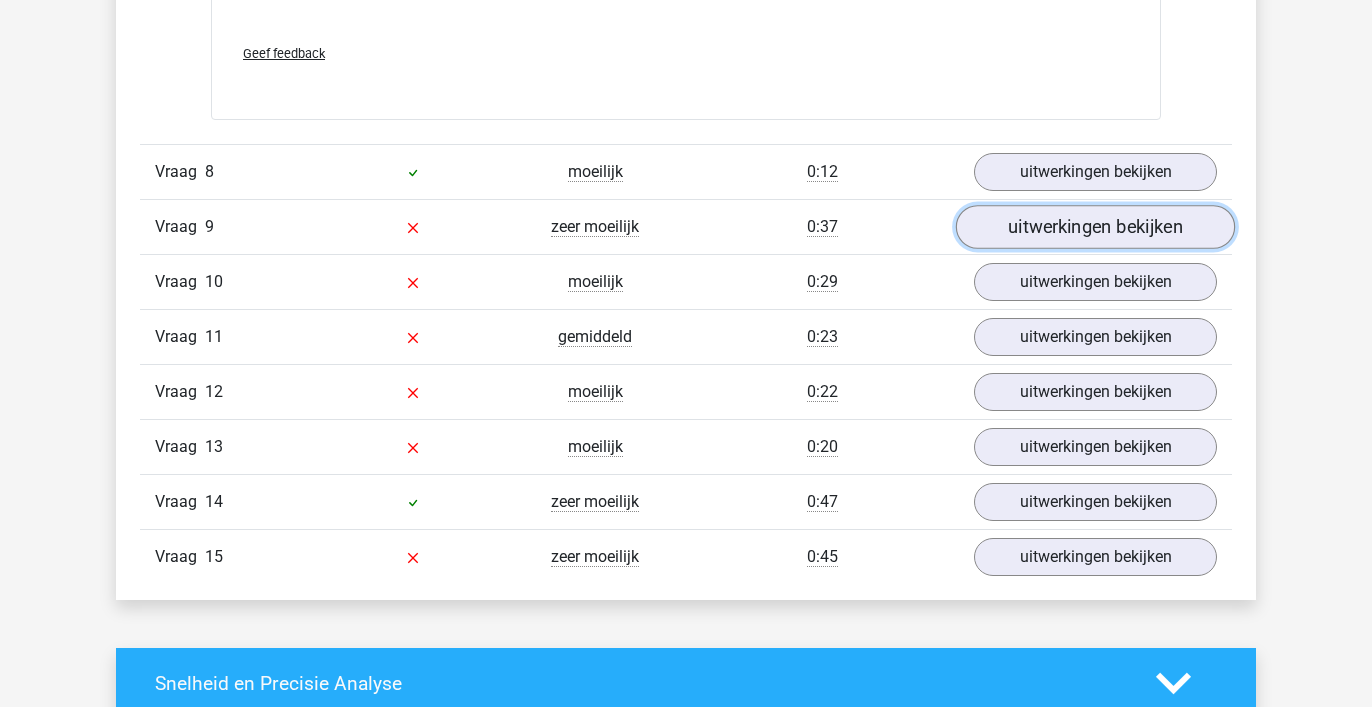 click on "uitwerkingen bekijken" at bounding box center (1095, 227) 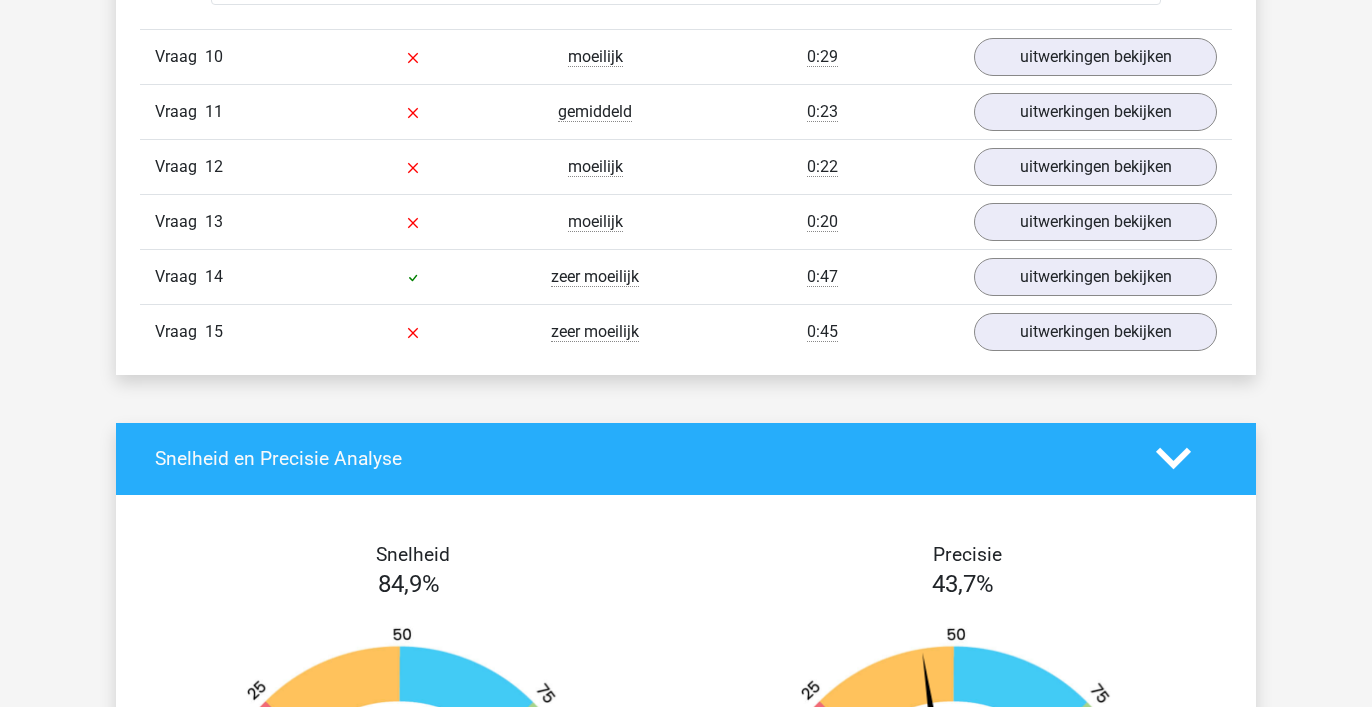scroll, scrollTop: 7932, scrollLeft: 0, axis: vertical 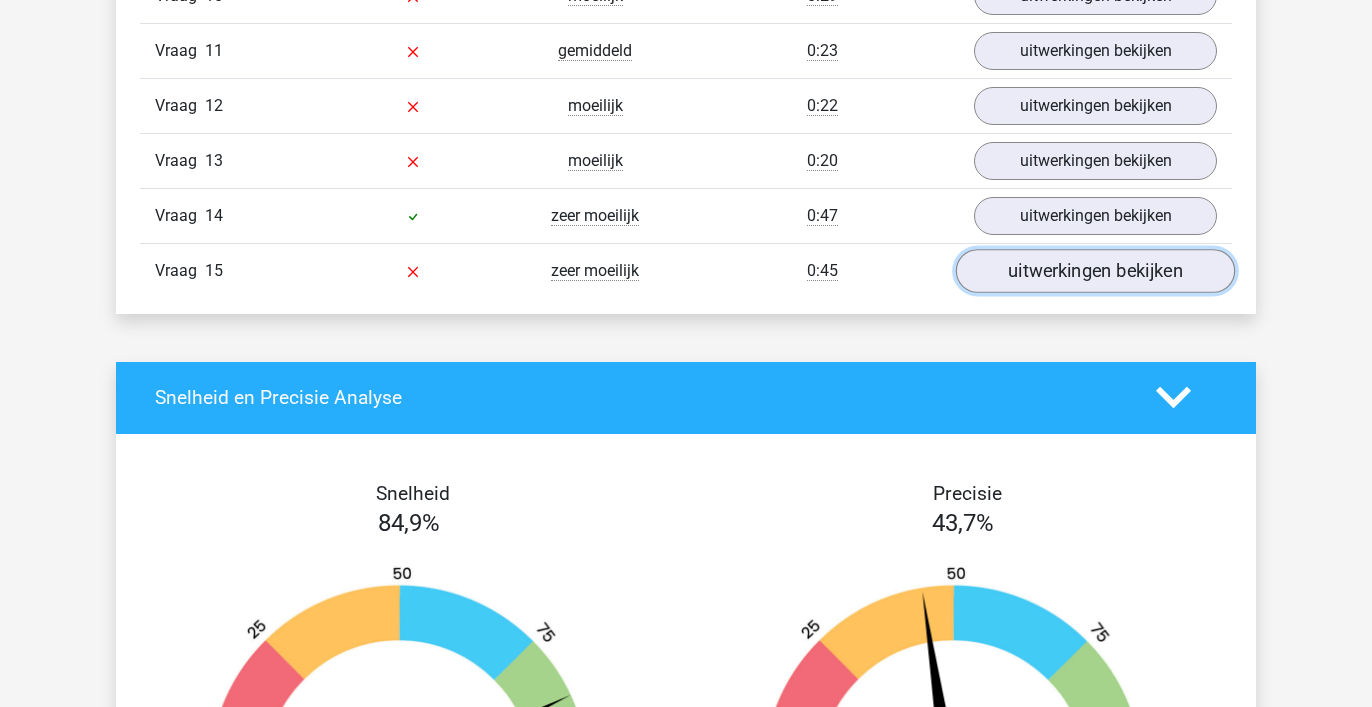 click on "uitwerkingen bekijken" at bounding box center [1095, 271] 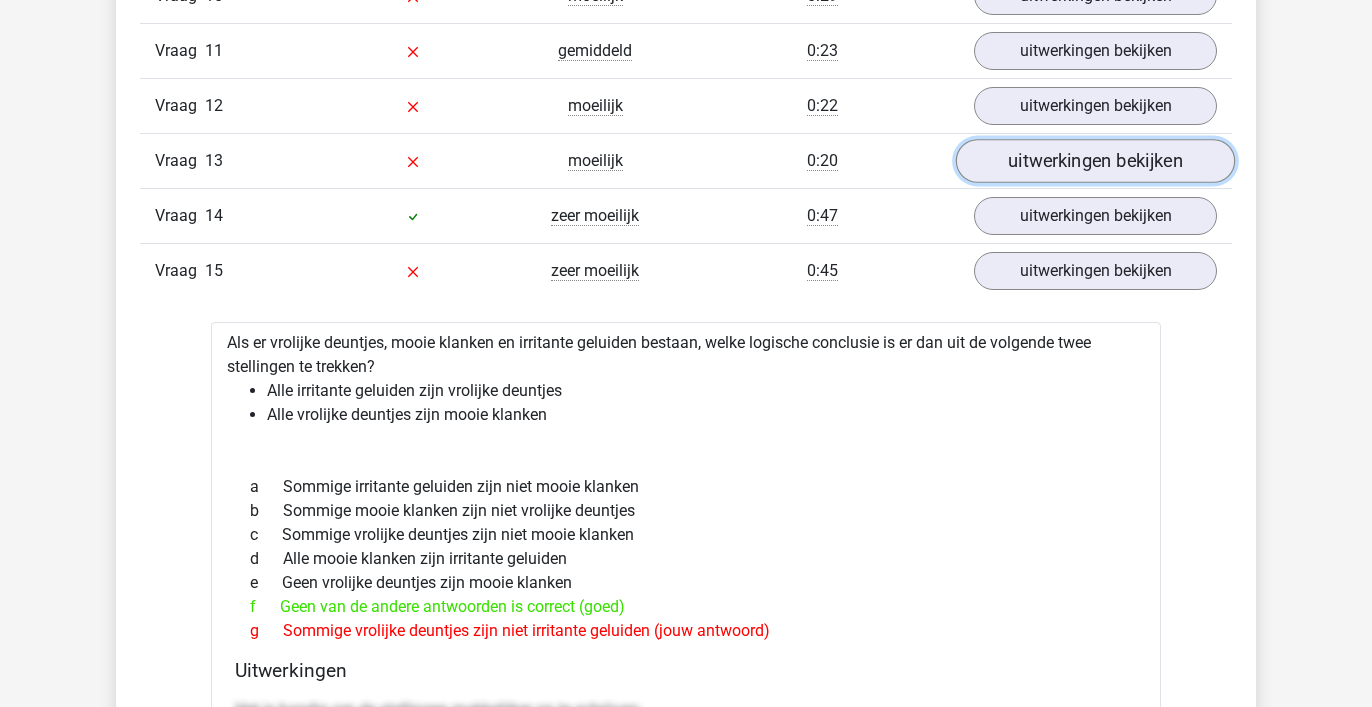 click on "uitwerkingen bekijken" at bounding box center [1095, 161] 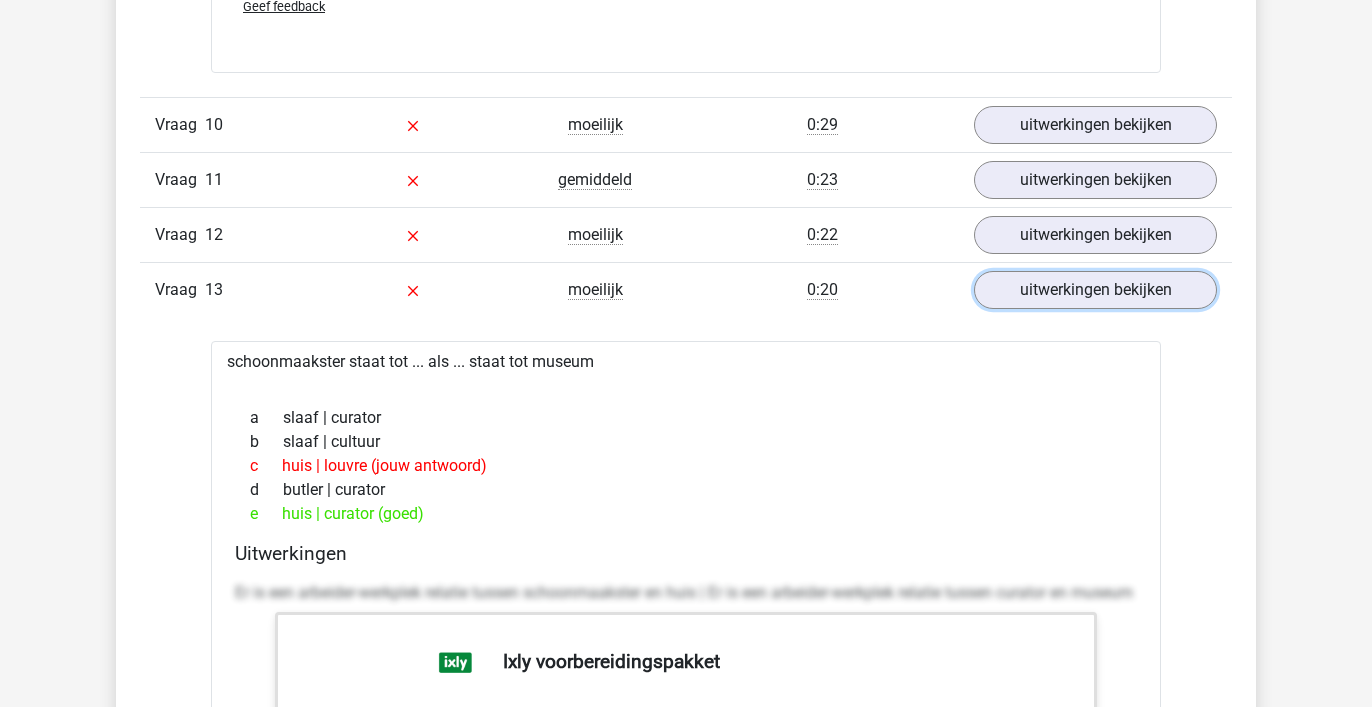 scroll, scrollTop: 7805, scrollLeft: 0, axis: vertical 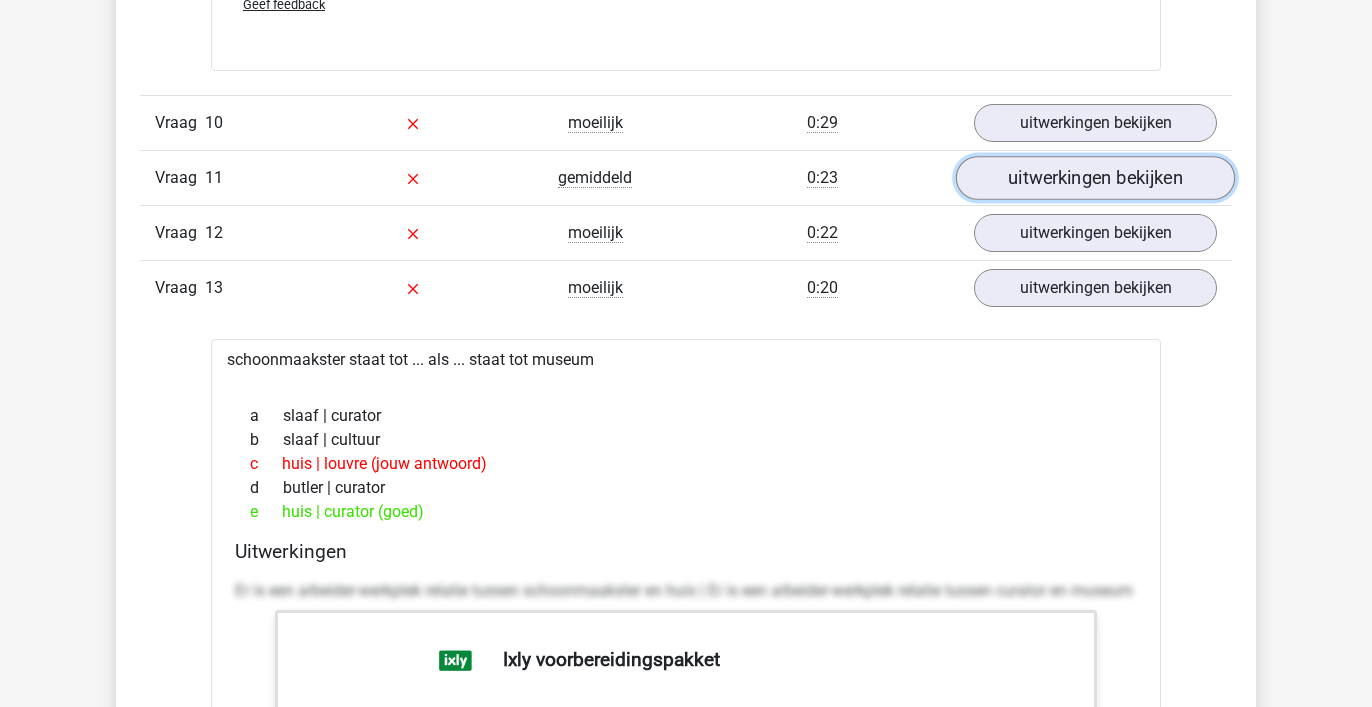 click on "uitwerkingen bekijken" at bounding box center [1095, 178] 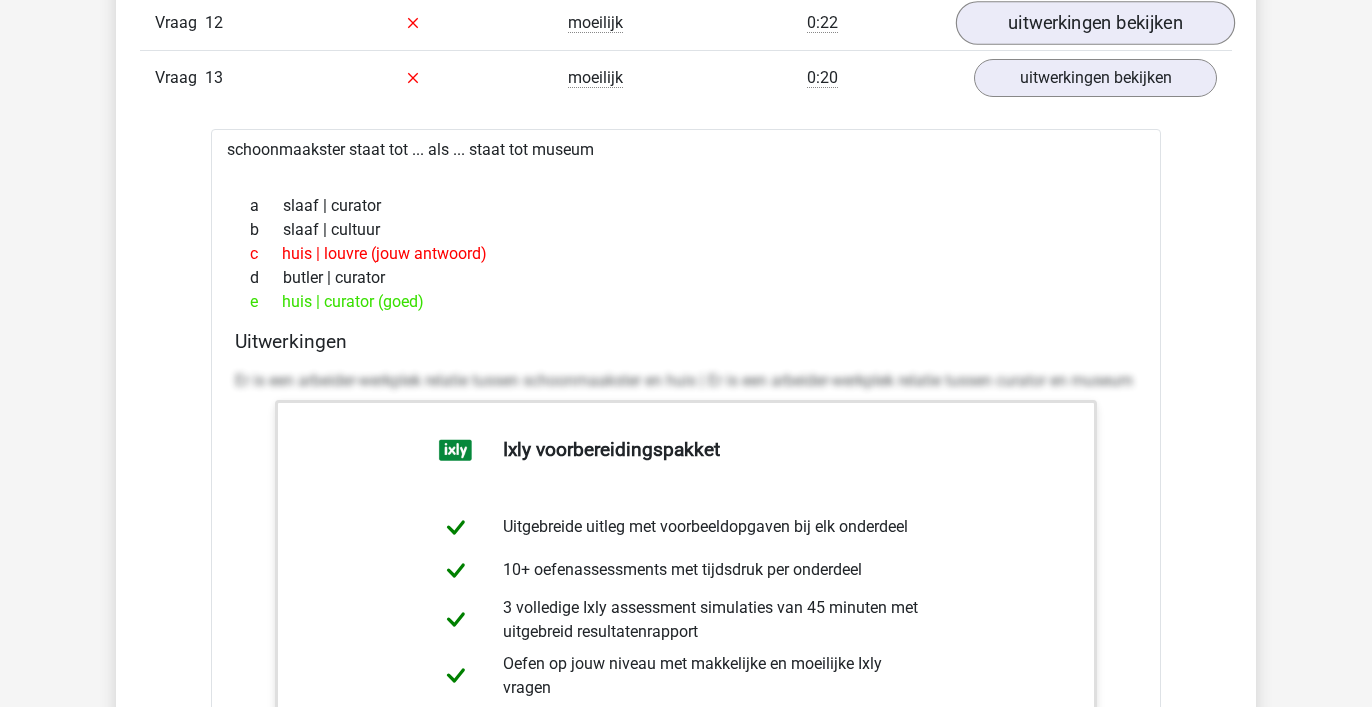 scroll, scrollTop: 9357, scrollLeft: 0, axis: vertical 